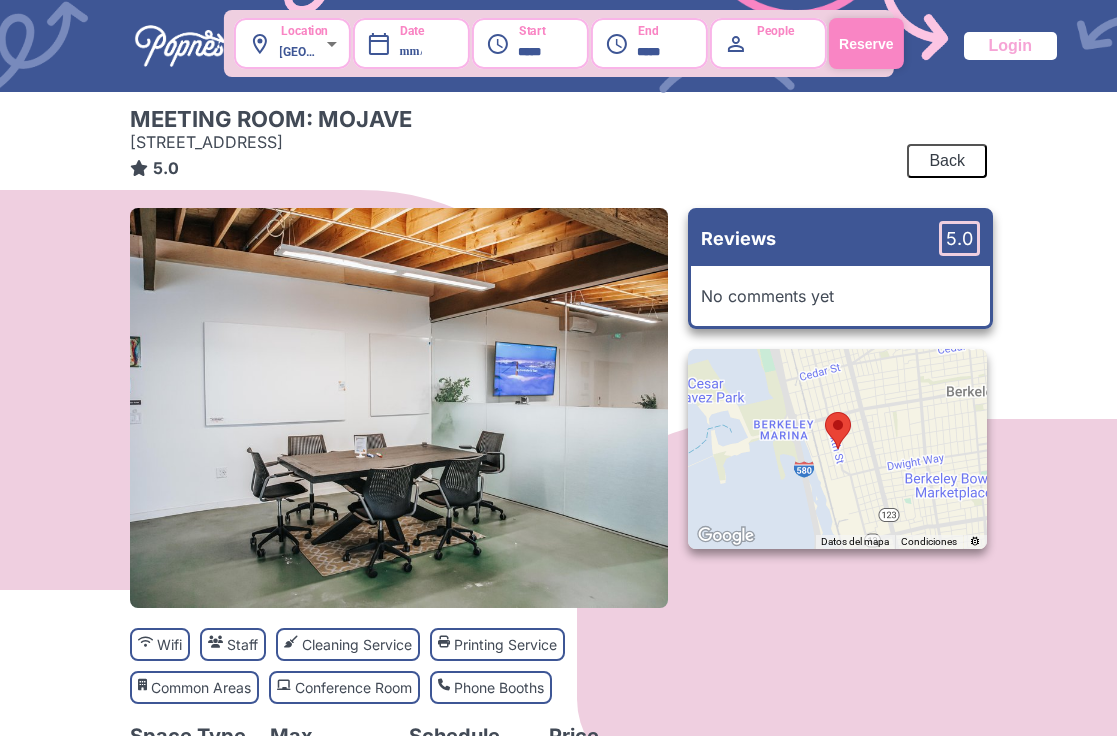 scroll, scrollTop: 0, scrollLeft: 0, axis: both 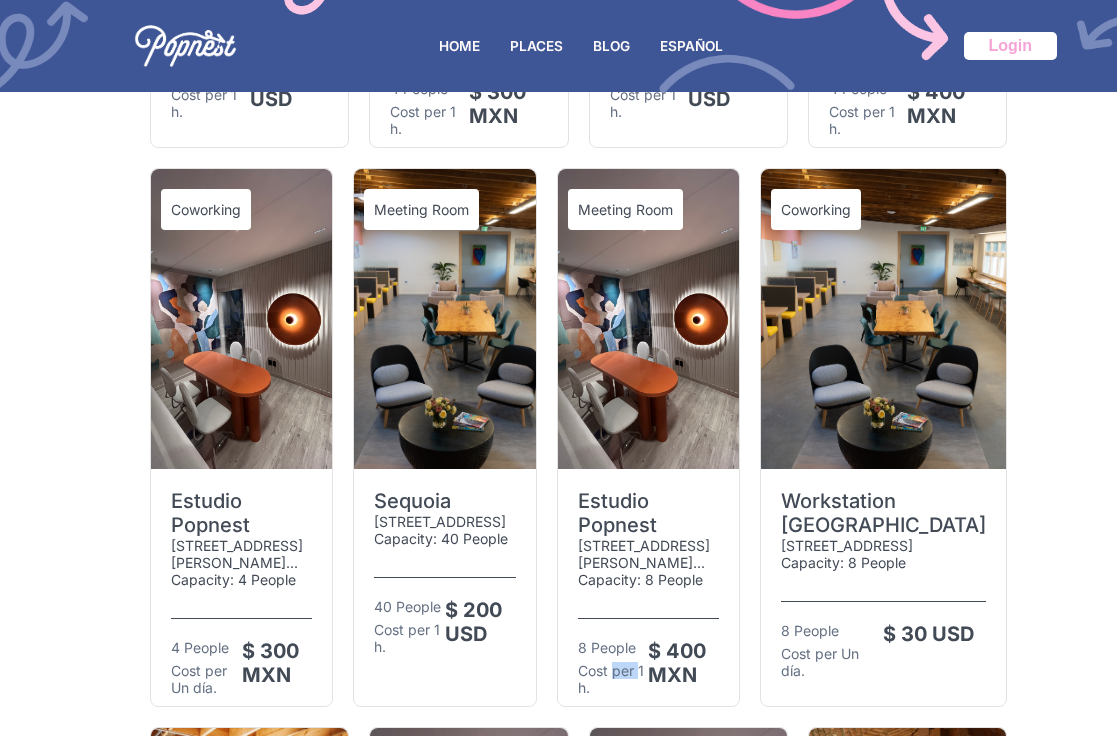 drag, startPoint x: 643, startPoint y: 653, endPoint x: 670, endPoint y: 649, distance: 27.294687 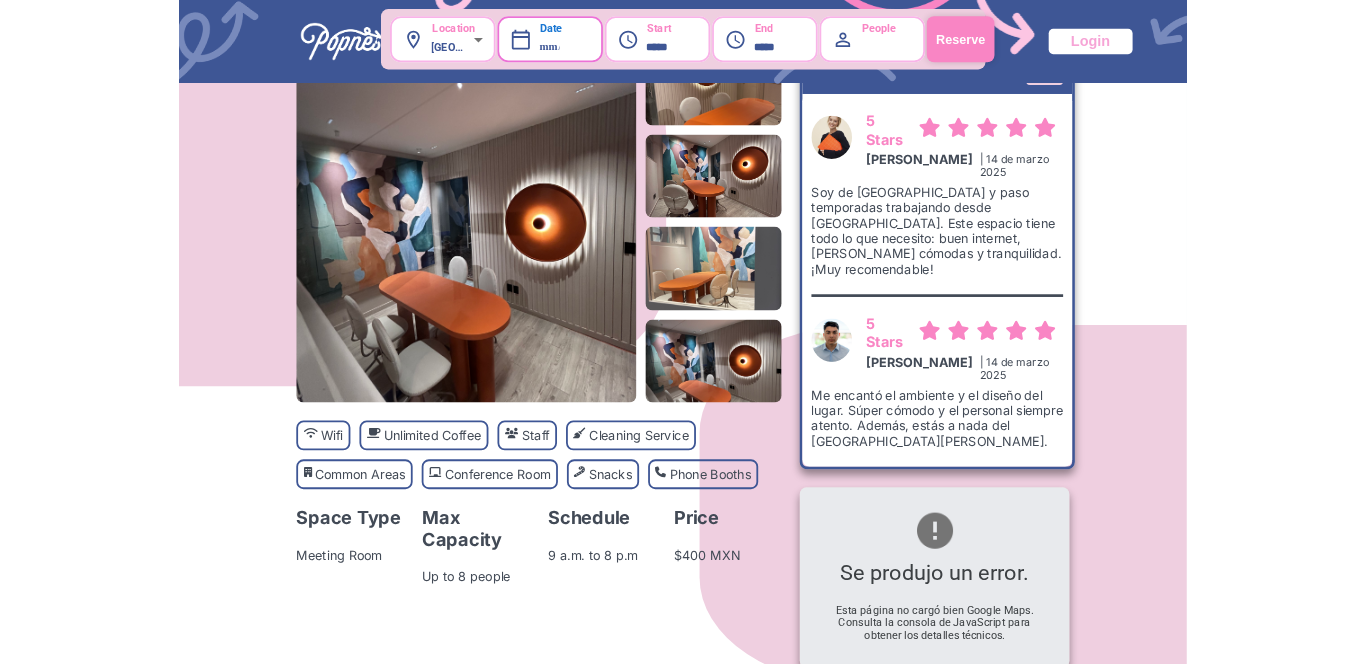 scroll, scrollTop: 16, scrollLeft: 0, axis: vertical 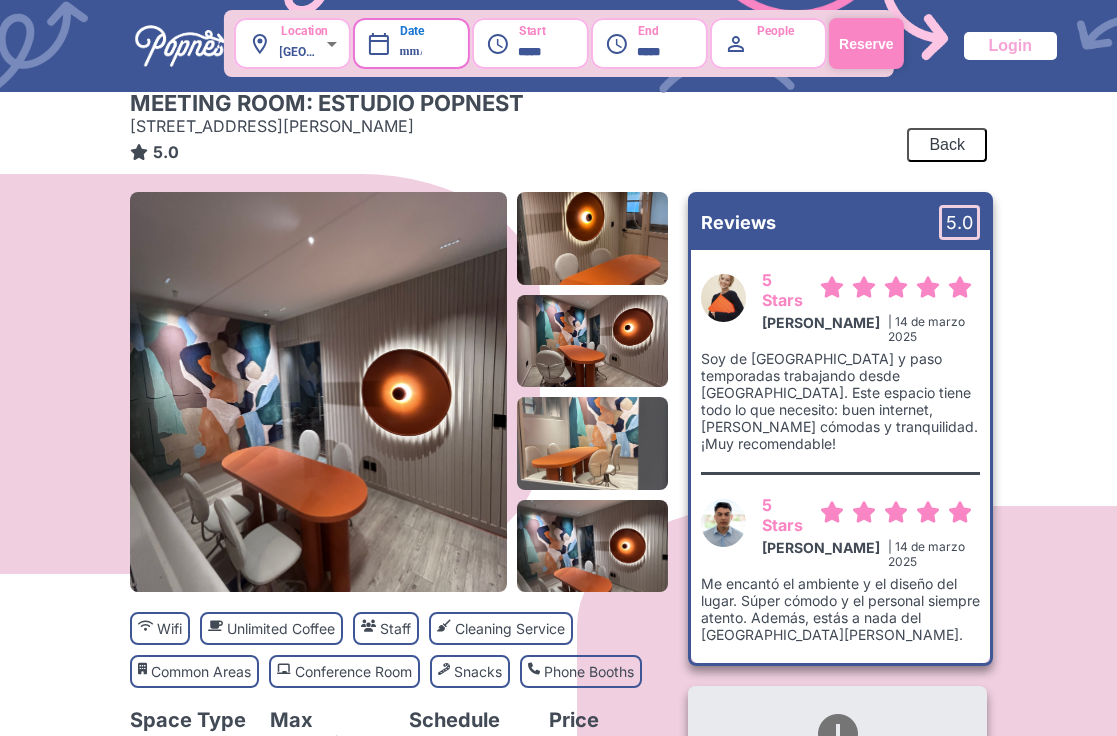 click on "Meeting Room: Estudio [STREET_ADDRESS][PERSON_NAME]    5.0  Back Wifi Unlimited Coffee Staff Cleaning Service Common Areas Conference Room Snacks Phone Booths Reviews  5.0   5   Stars    [PERSON_NAME]    | 14 de marzo 2025 Soy de [GEOGRAPHIC_DATA] y paso temporadas trabajando desde [GEOGRAPHIC_DATA]. Este espacio tiene todo lo que necesito: buen internet, [PERSON_NAME] cómodas y tranquilidad. ¡Muy recomendable!   5   Stars    [PERSON_NAME]    | 14 de marzo 2025 Me encantó el ambiente y el diseño del lugar. Súper cómodo y el personal siempre atento. Además, estás a nada del [GEOGRAPHIC_DATA][PERSON_NAME]. Space Type Meeting Room Max Capacity Up to 8 people Schedule 9 a.m. to 8 p.m Price $400 MXN Reviews  5.0   5   Stars    [PERSON_NAME]    | 14 de marzo 2025 Soy de [GEOGRAPHIC_DATA] y paso temporadas trabajando desde [GEOGRAPHIC_DATA]. Este espacio tiene todo lo que necesito: buen internet, [PERSON_NAME] cómodas y tranquilidad. ¡Muy recomendable!   5   Stars    [PERSON_NAME]    | 14 de marzo 2025 Se produjo un error." at bounding box center (558, 465) 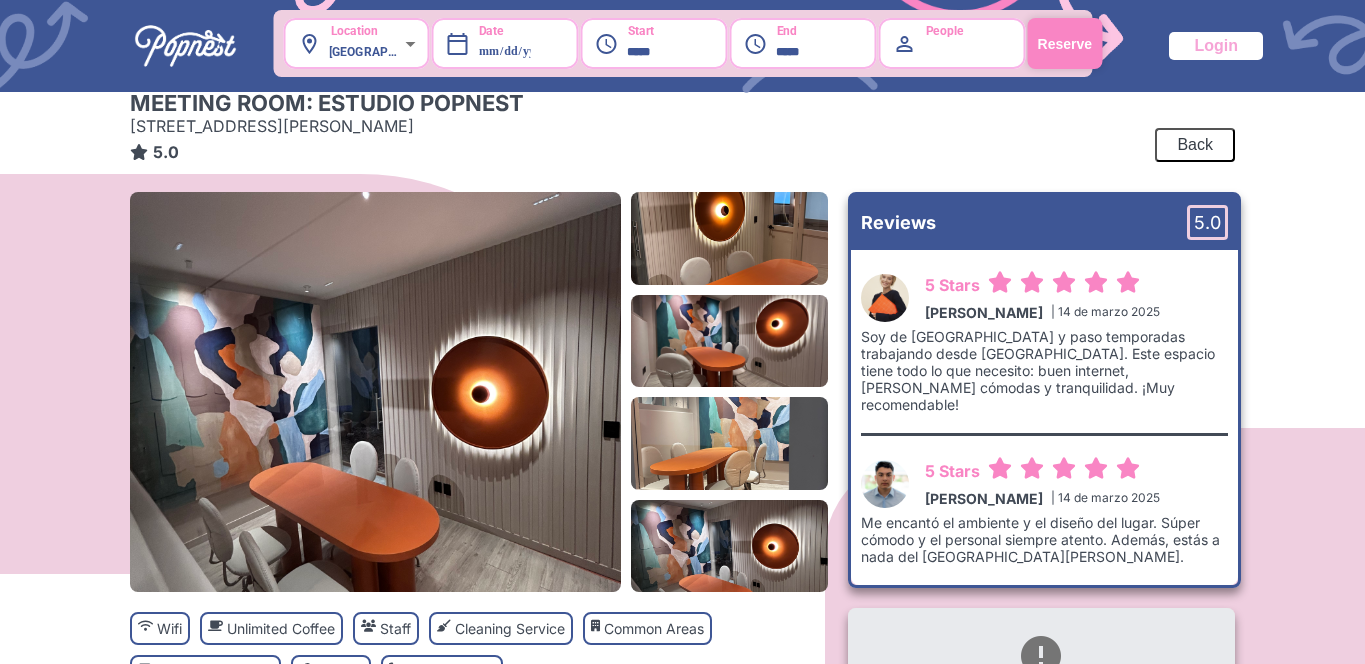 scroll, scrollTop: 0, scrollLeft: 0, axis: both 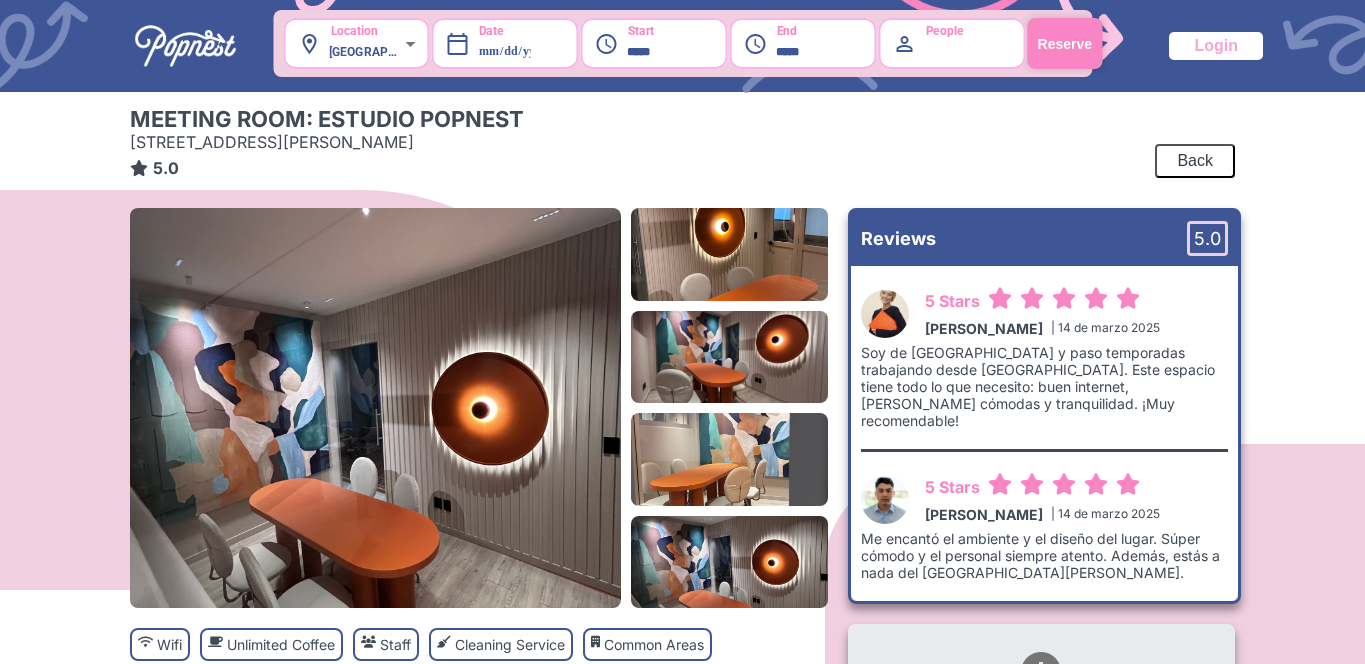 click on "Meeting Room: Estudio Popnest" at bounding box center (327, 119) 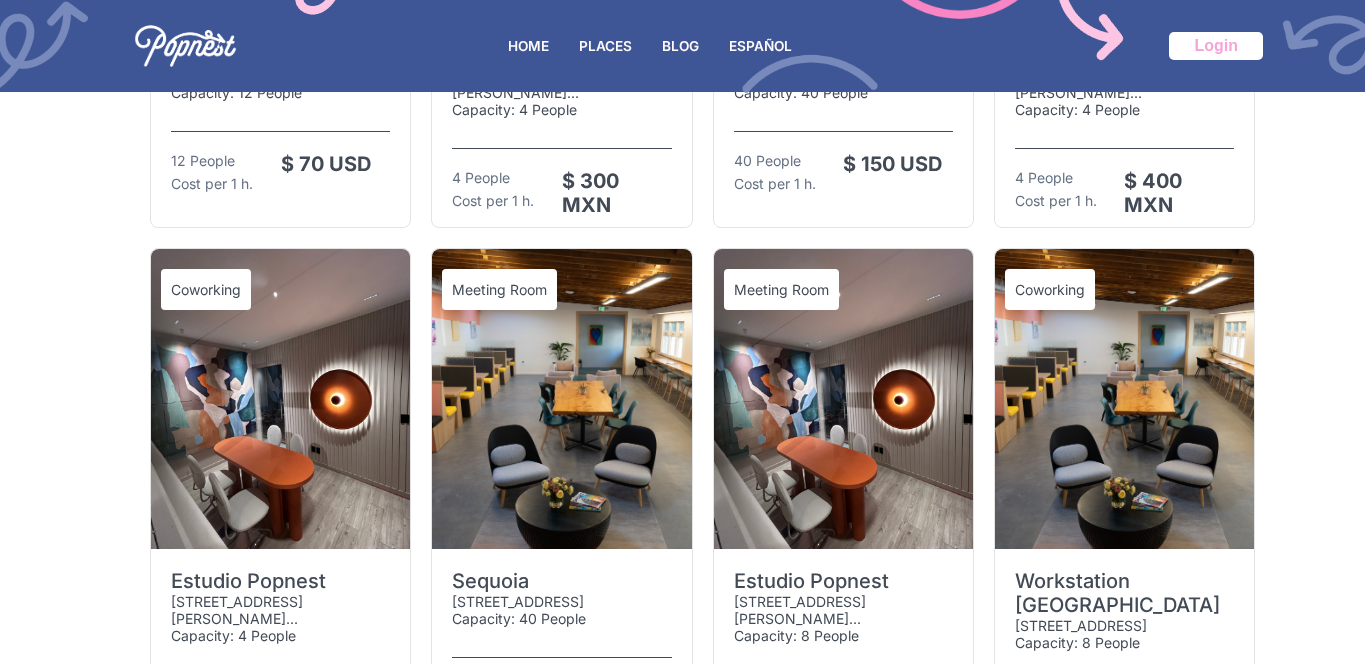 scroll, scrollTop: 891, scrollLeft: 0, axis: vertical 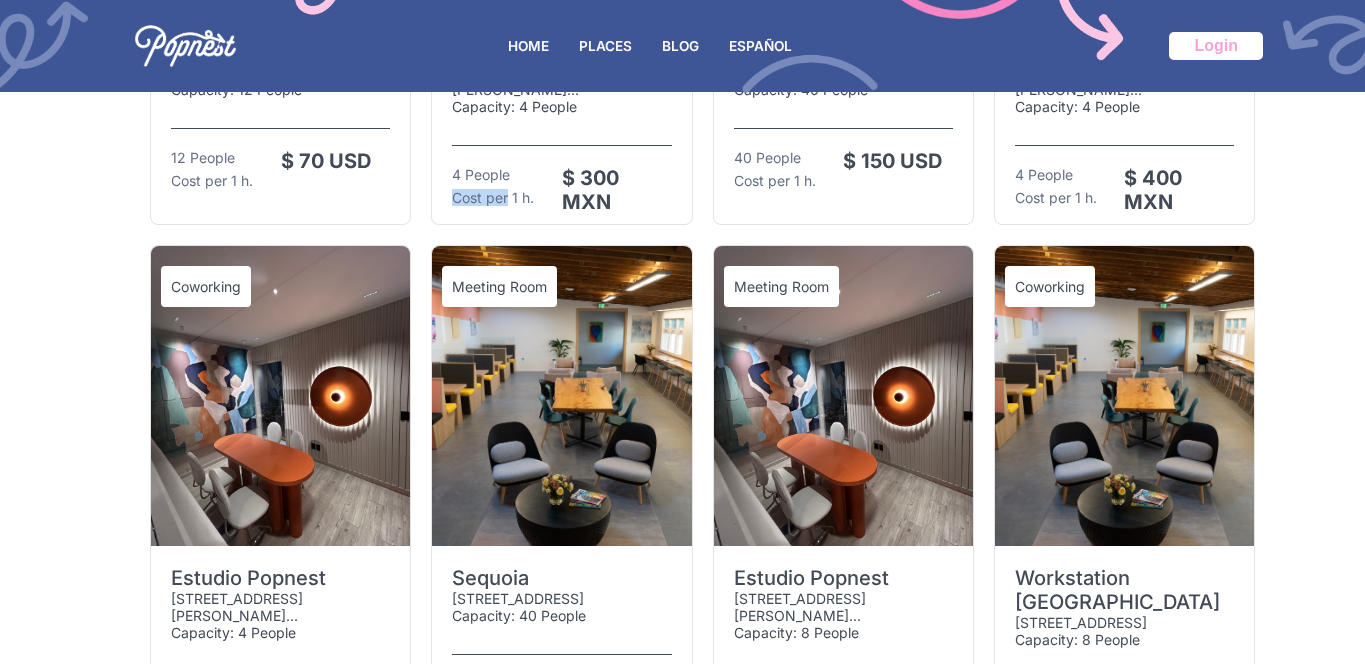 drag, startPoint x: 453, startPoint y: 201, endPoint x: 503, endPoint y: 206, distance: 50.24938 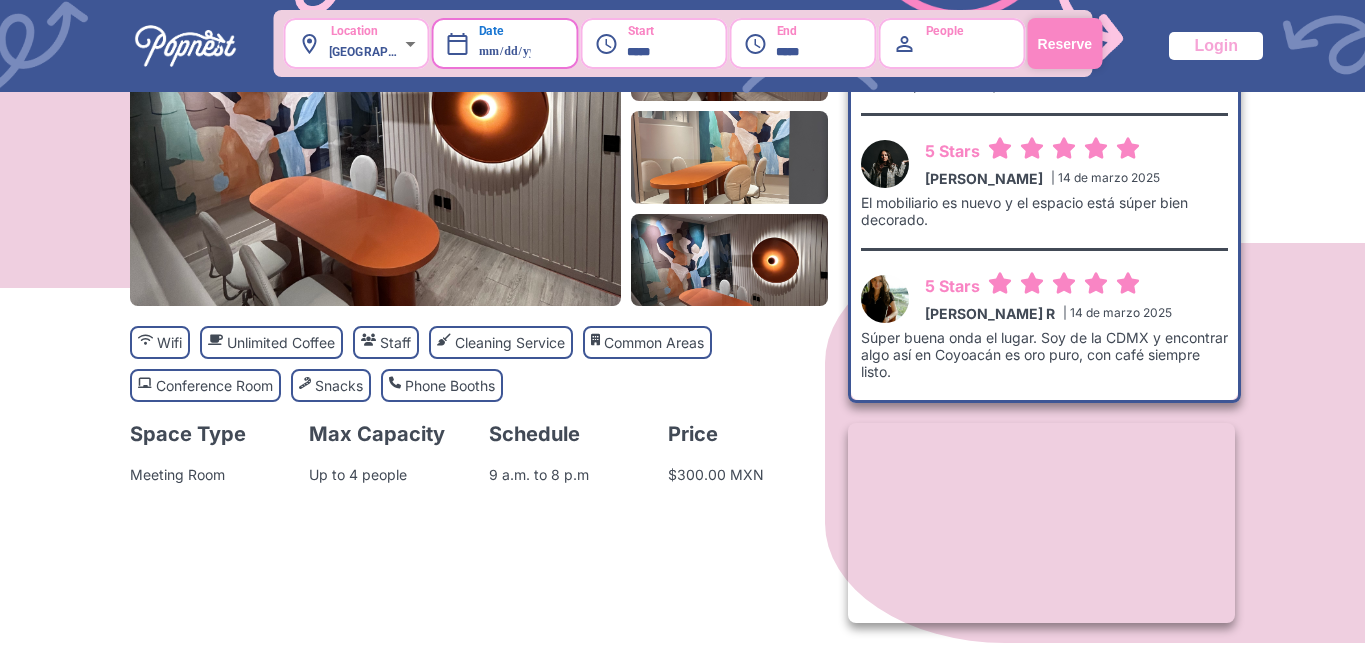 scroll, scrollTop: 0, scrollLeft: 0, axis: both 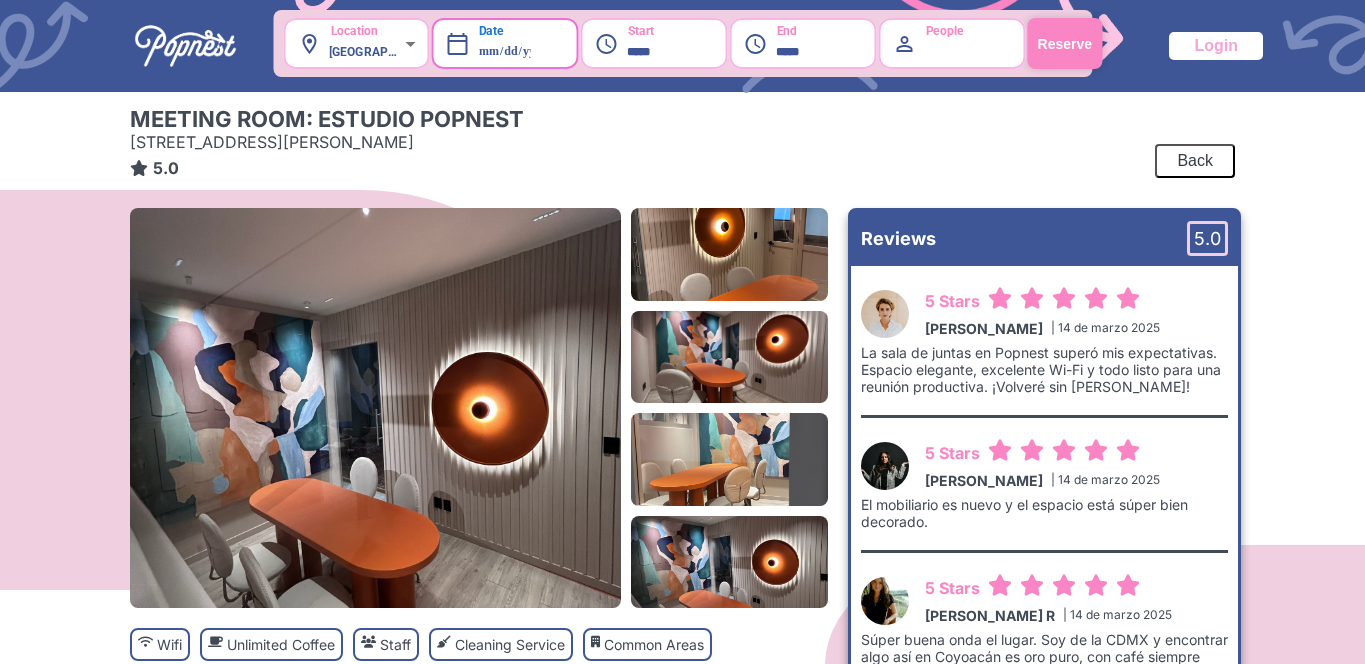 click at bounding box center (185, 46) 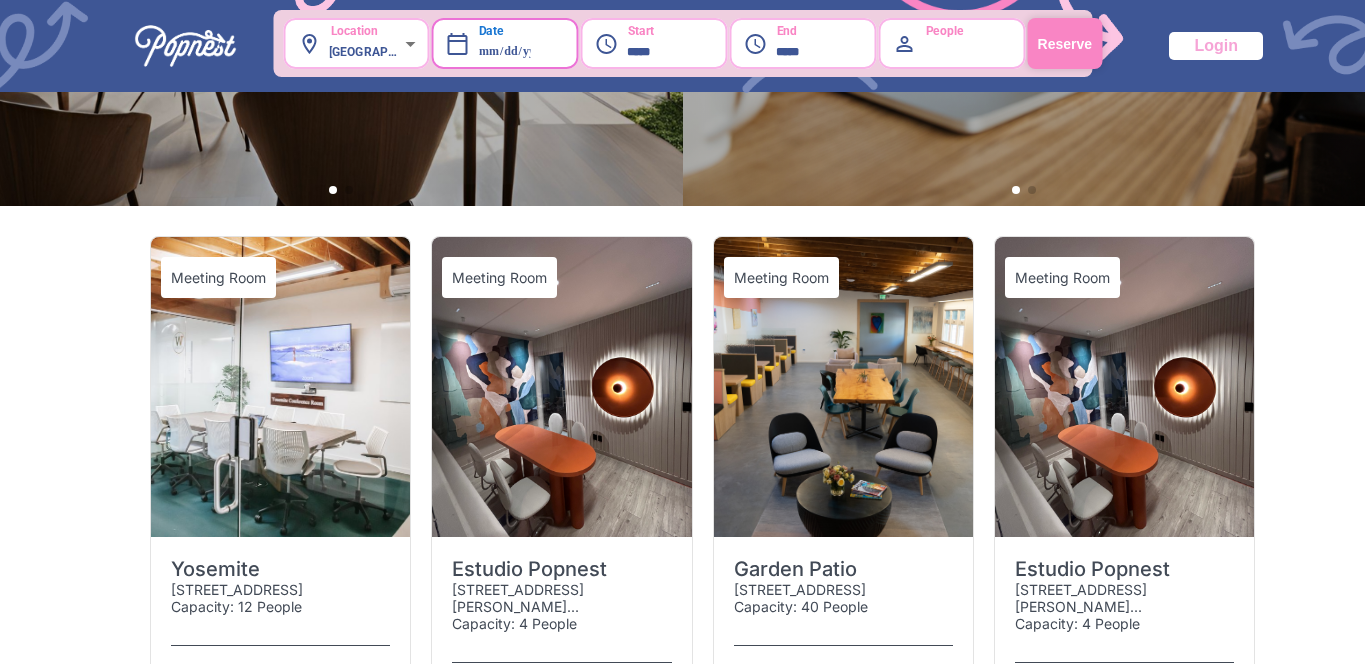 scroll, scrollTop: 435, scrollLeft: 0, axis: vertical 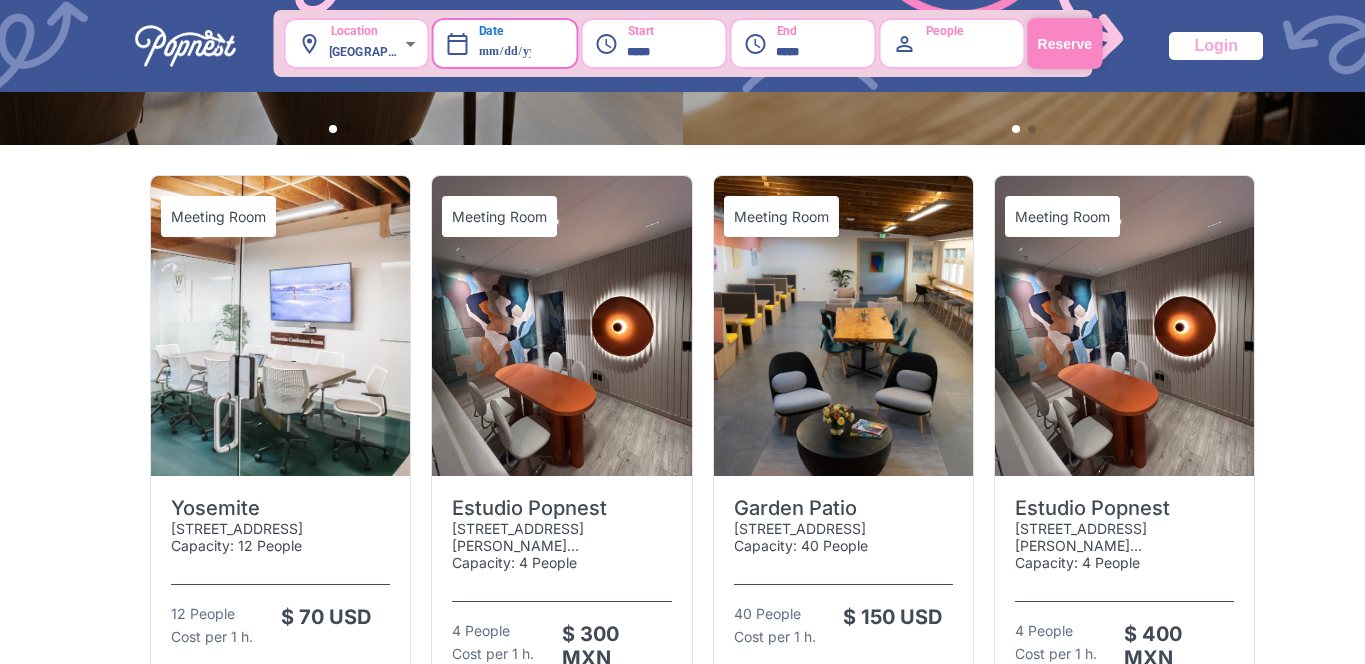 click at bounding box center (843, 326) 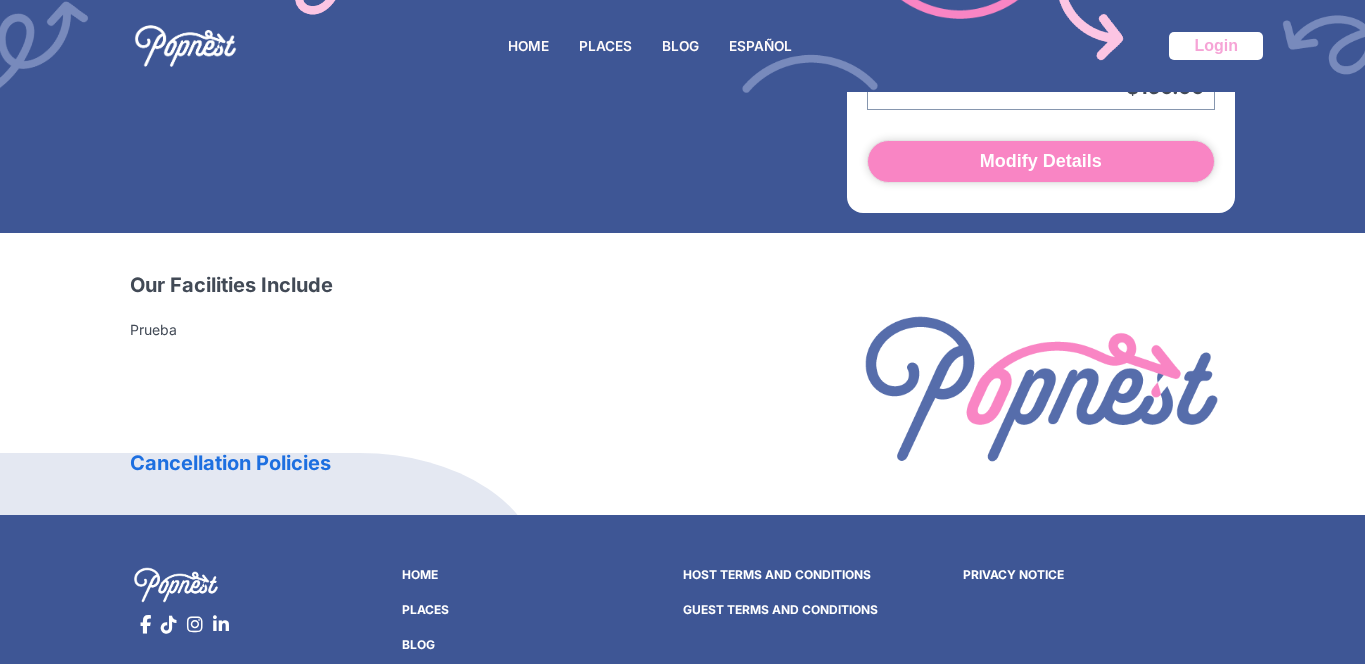 scroll, scrollTop: 1148, scrollLeft: 0, axis: vertical 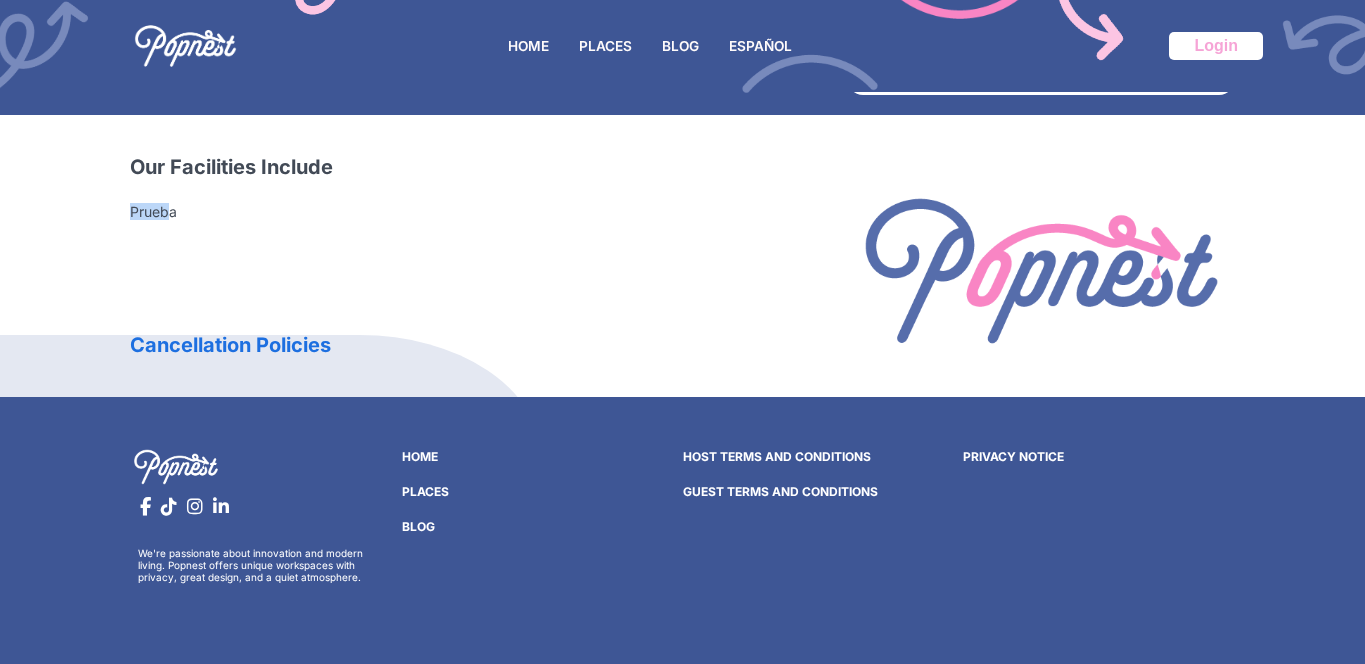 drag, startPoint x: 169, startPoint y: 213, endPoint x: 128, endPoint y: 215, distance: 41.04875 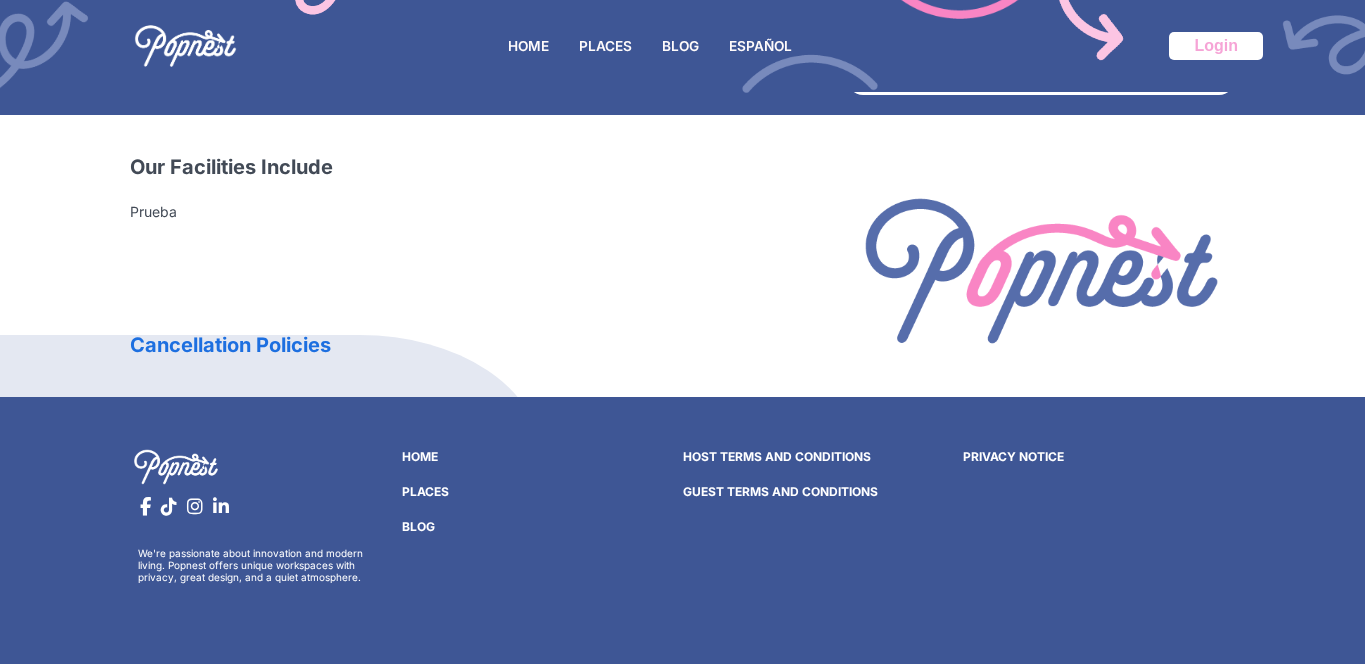 click on "Prueba" at bounding box center [479, 211] 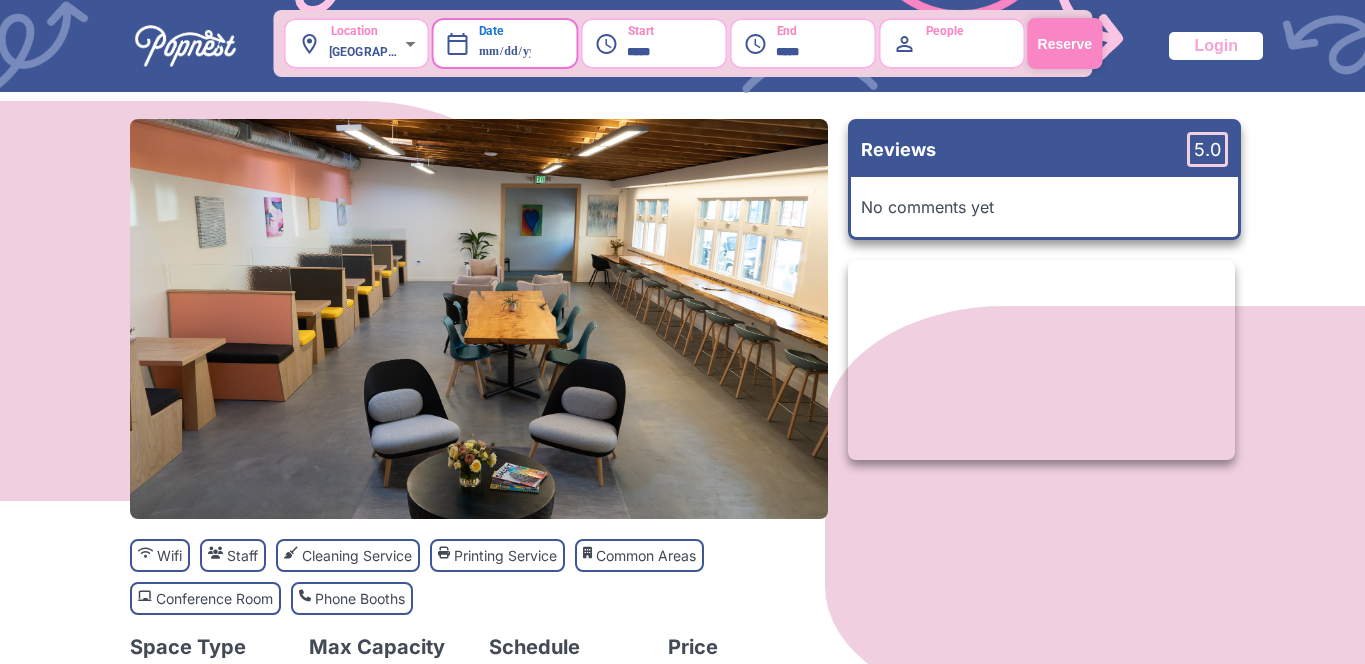 scroll, scrollTop: 0, scrollLeft: 0, axis: both 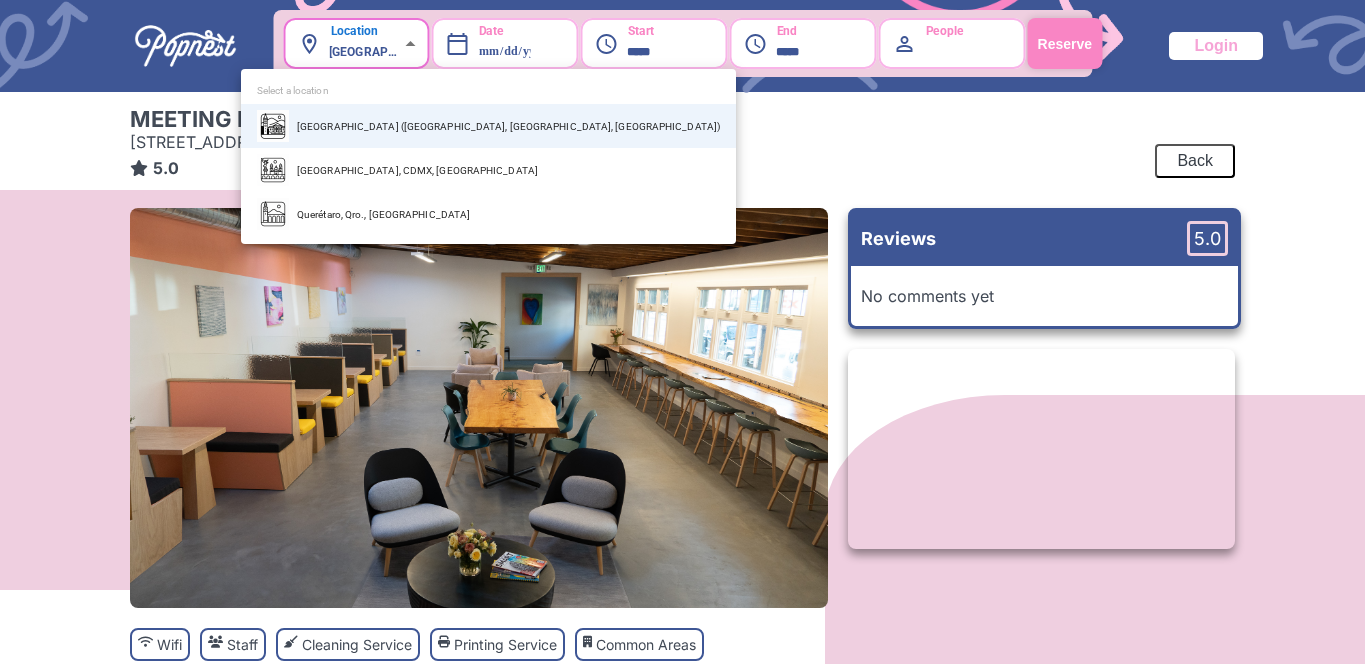 click on "**********" at bounding box center [682, 332] 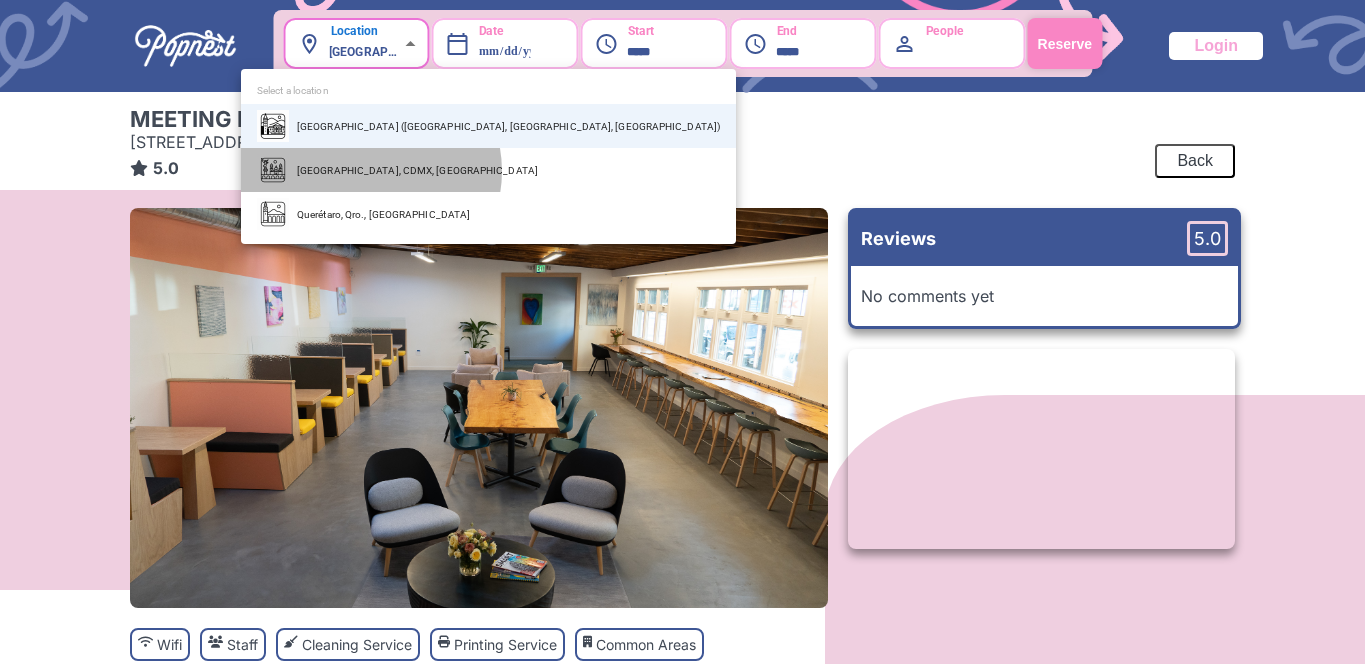 click on "[GEOGRAPHIC_DATA], CDMX, [GEOGRAPHIC_DATA]" at bounding box center (488, 170) 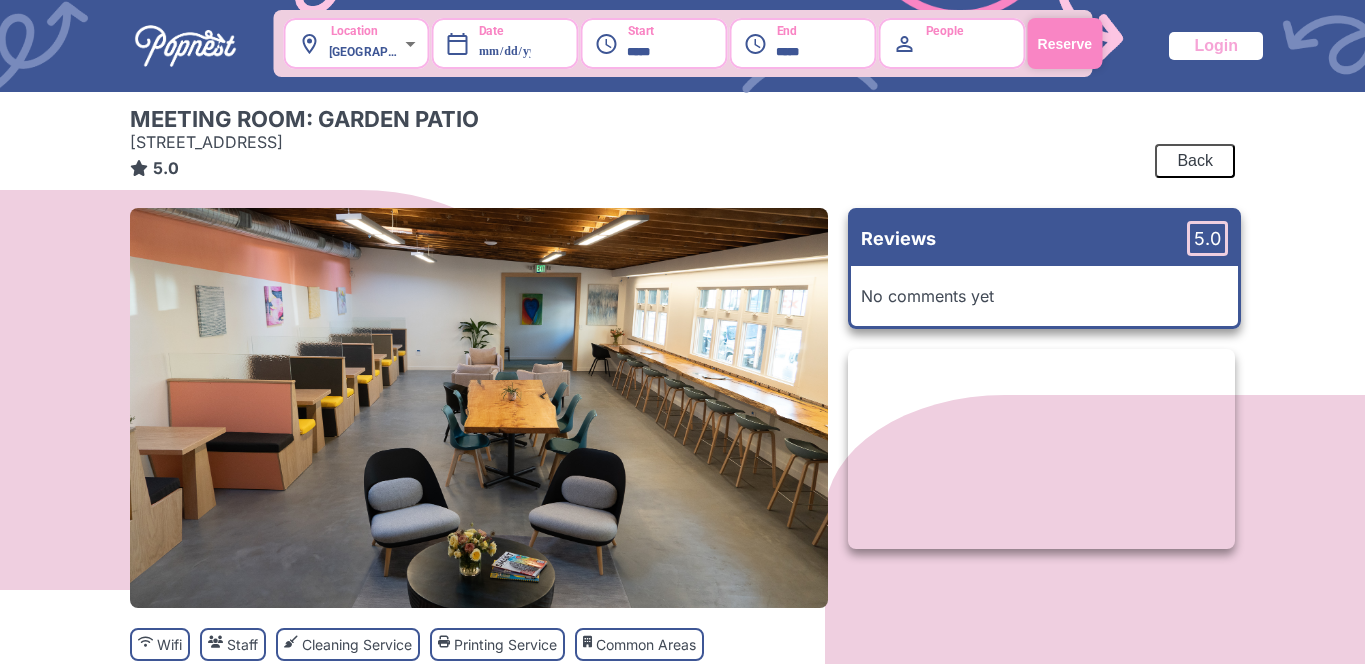 click on "Reserve" at bounding box center (1065, 44) 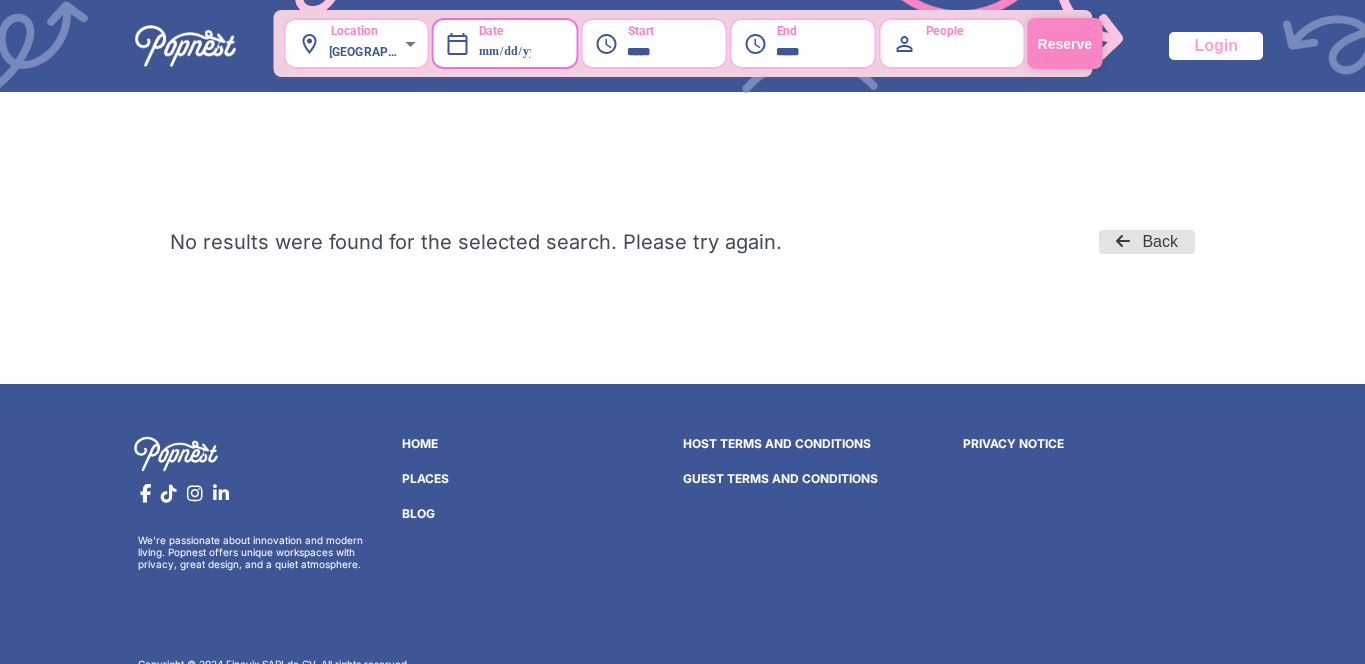 click on "**********" at bounding box center [528, 43] 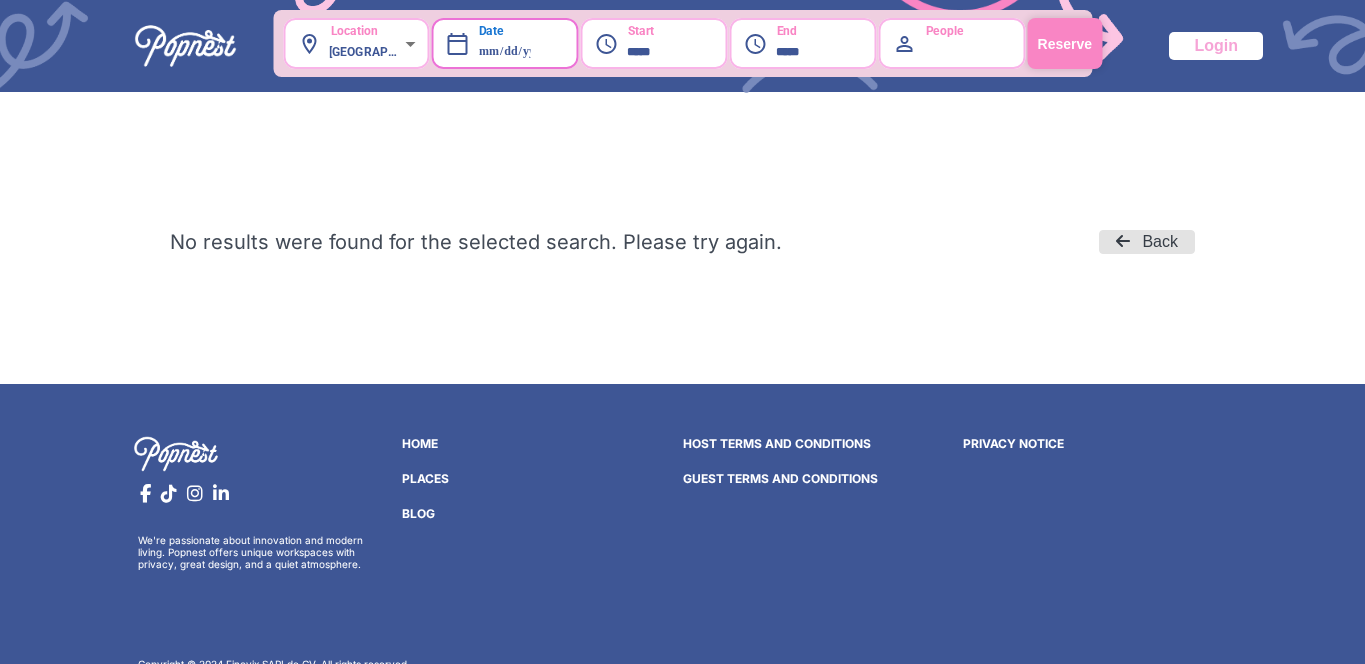 type on "**********" 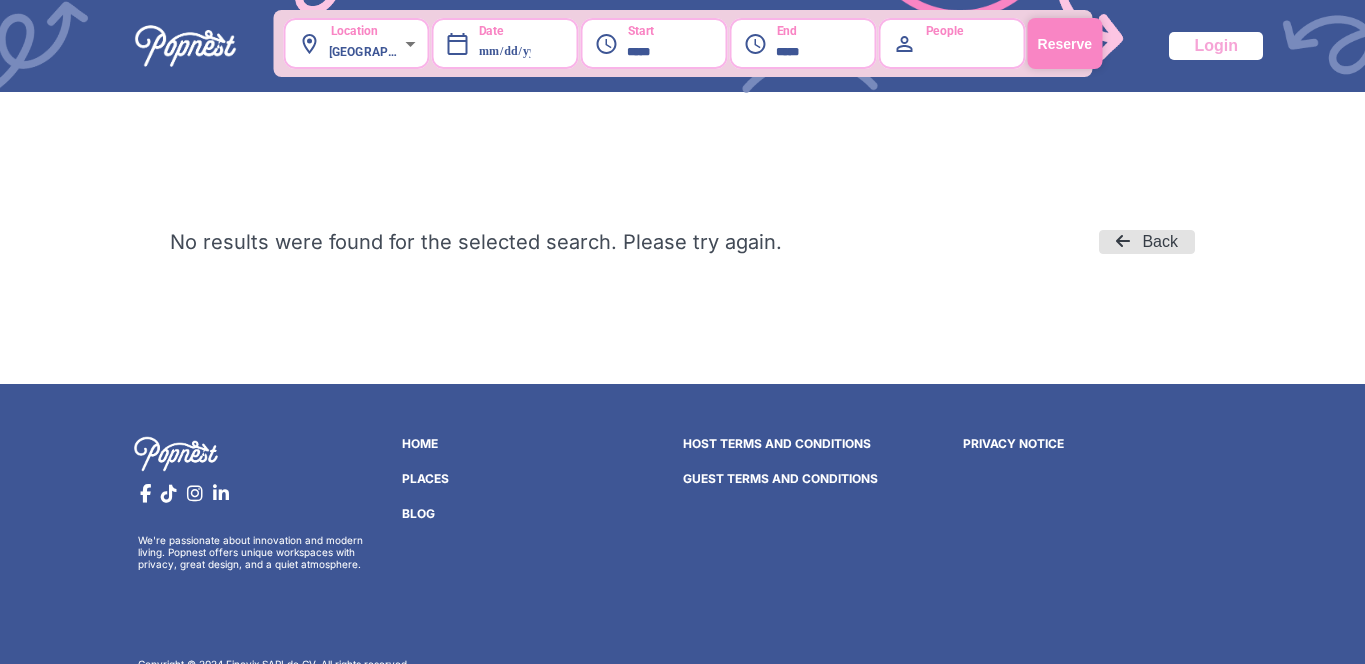 click on "Reserve" at bounding box center [1065, 43] 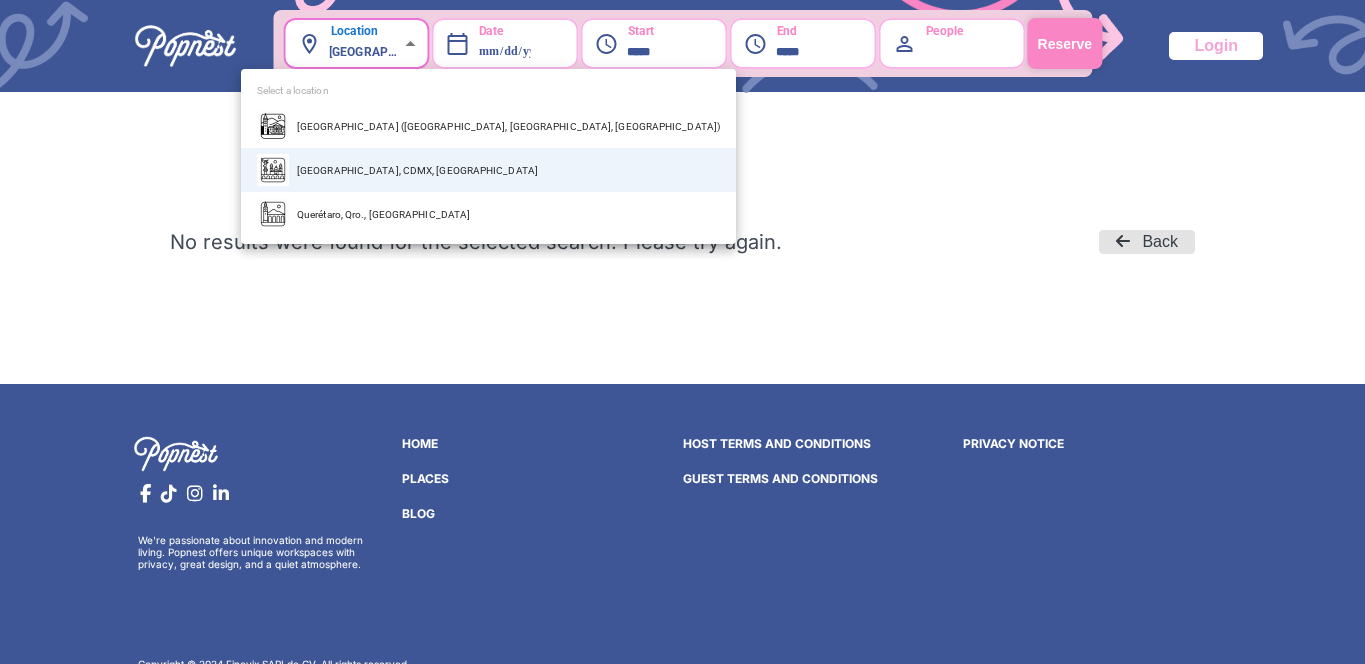 click on "**********" at bounding box center [682, 332] 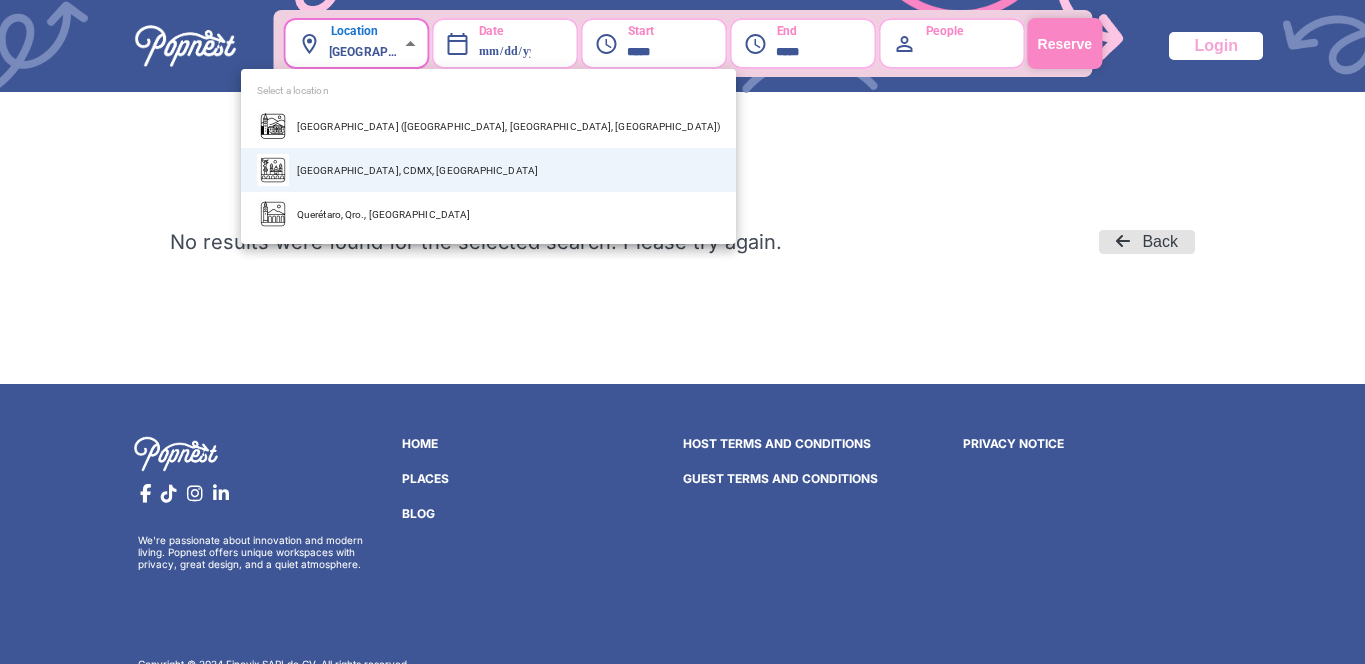click on "Querétaro, Qro., [GEOGRAPHIC_DATA]" at bounding box center [488, 214] 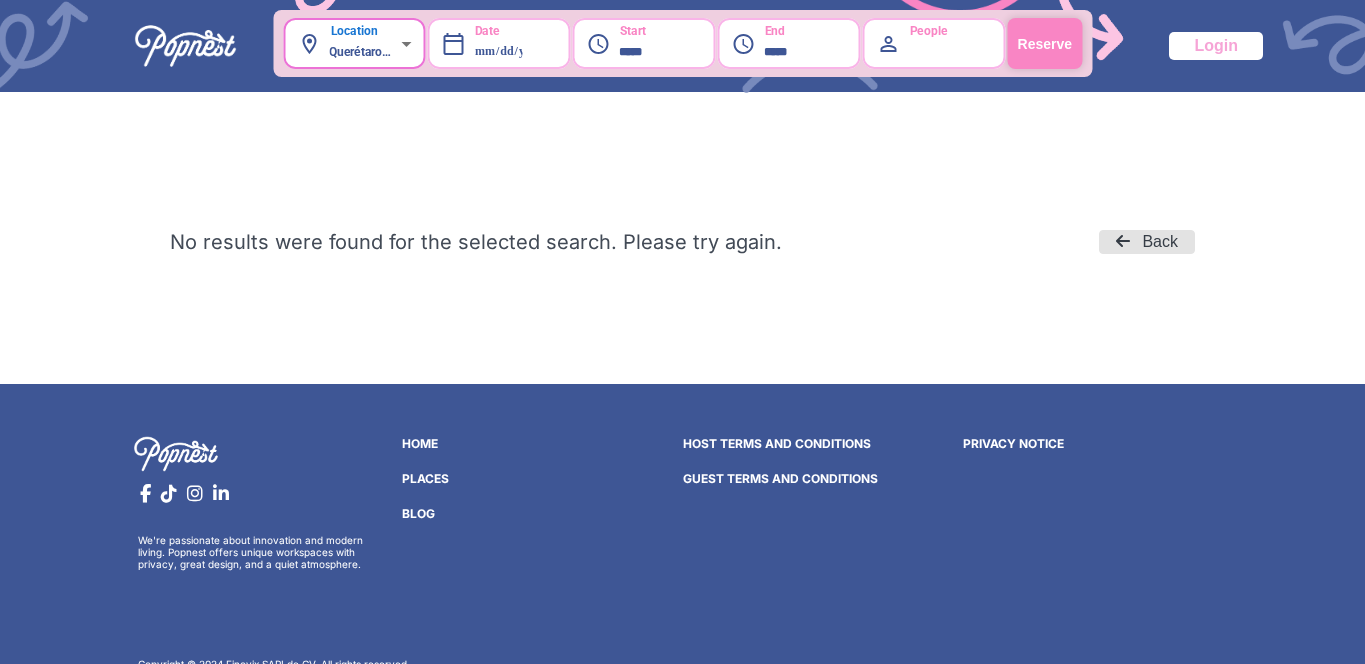 click on "Reserve" at bounding box center (1045, 44) 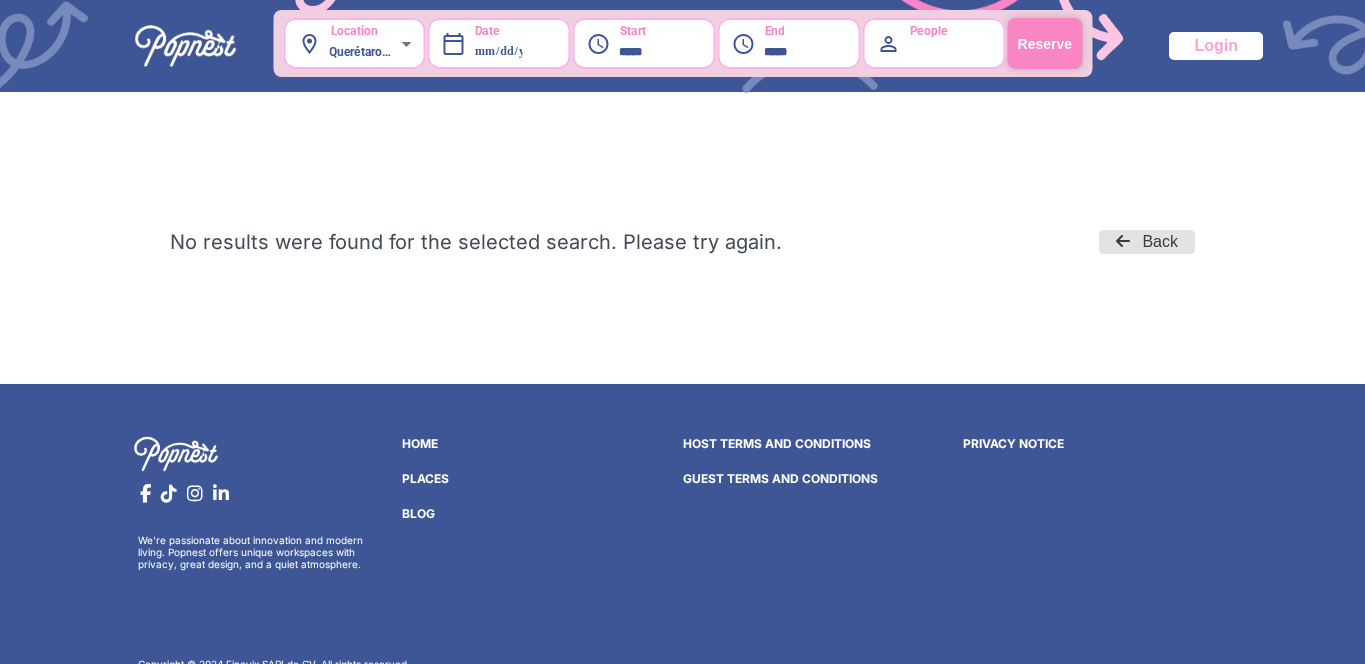 click at bounding box center [185, 46] 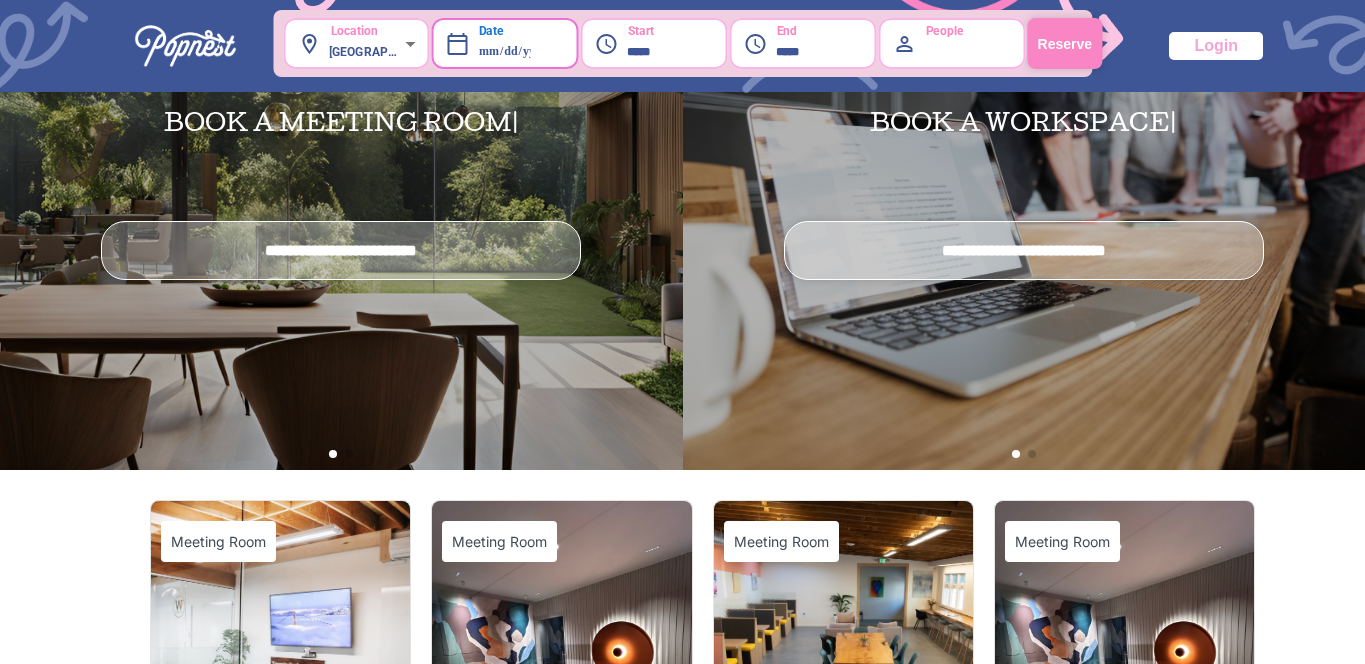 scroll, scrollTop: 0, scrollLeft: 0, axis: both 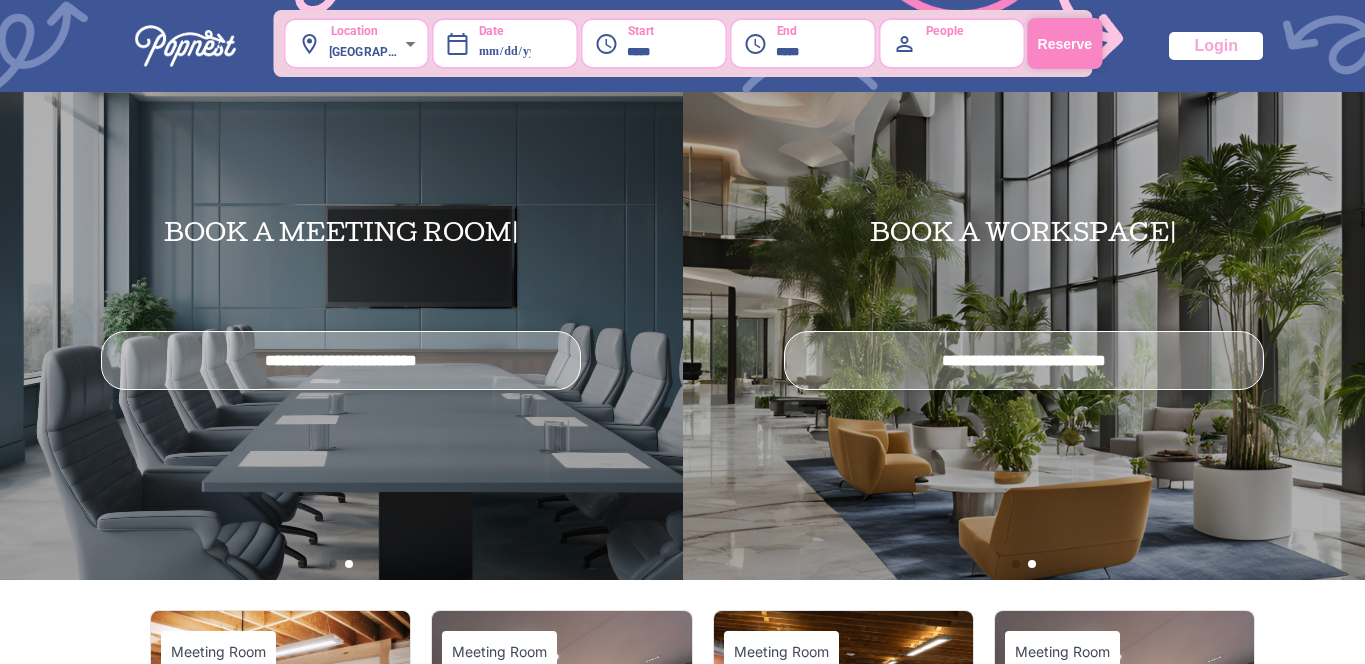 click at bounding box center (185, 46) 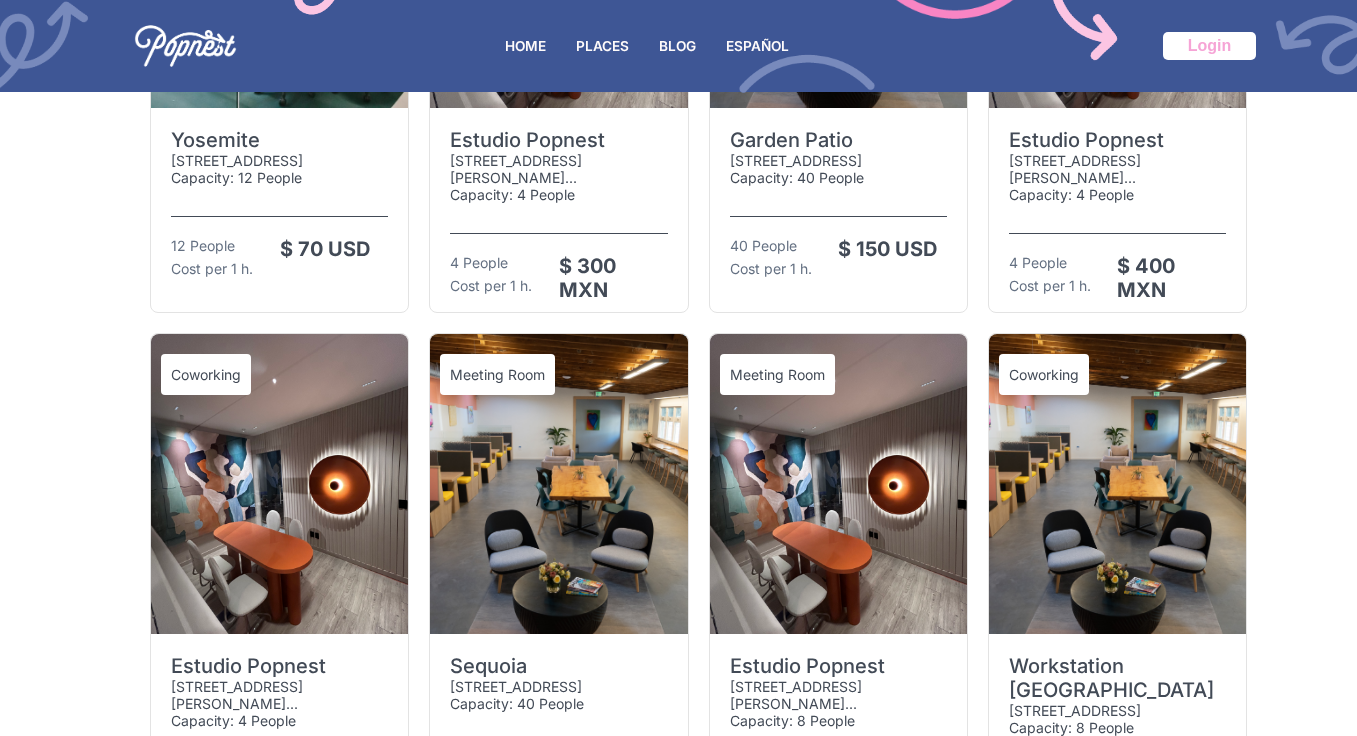 scroll, scrollTop: 804, scrollLeft: 0, axis: vertical 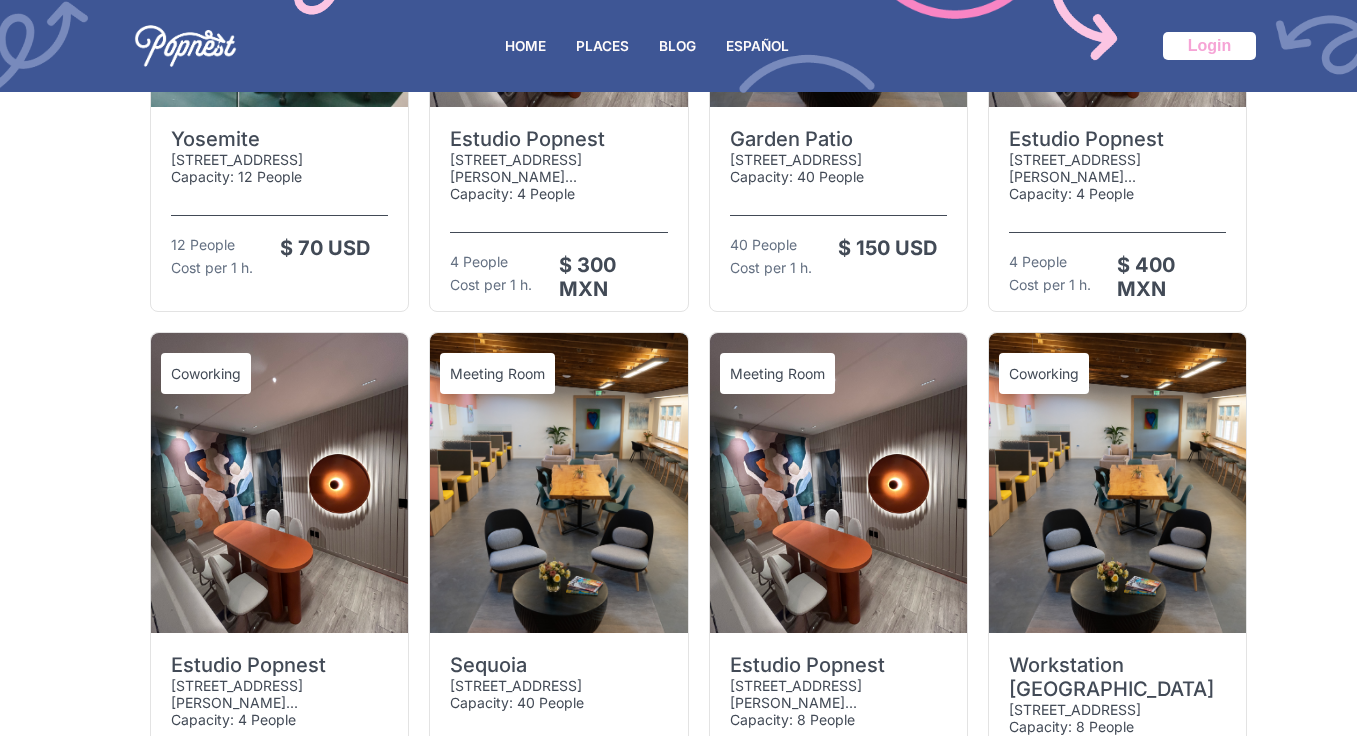 click on "ESPAÑOL" at bounding box center (757, 46) 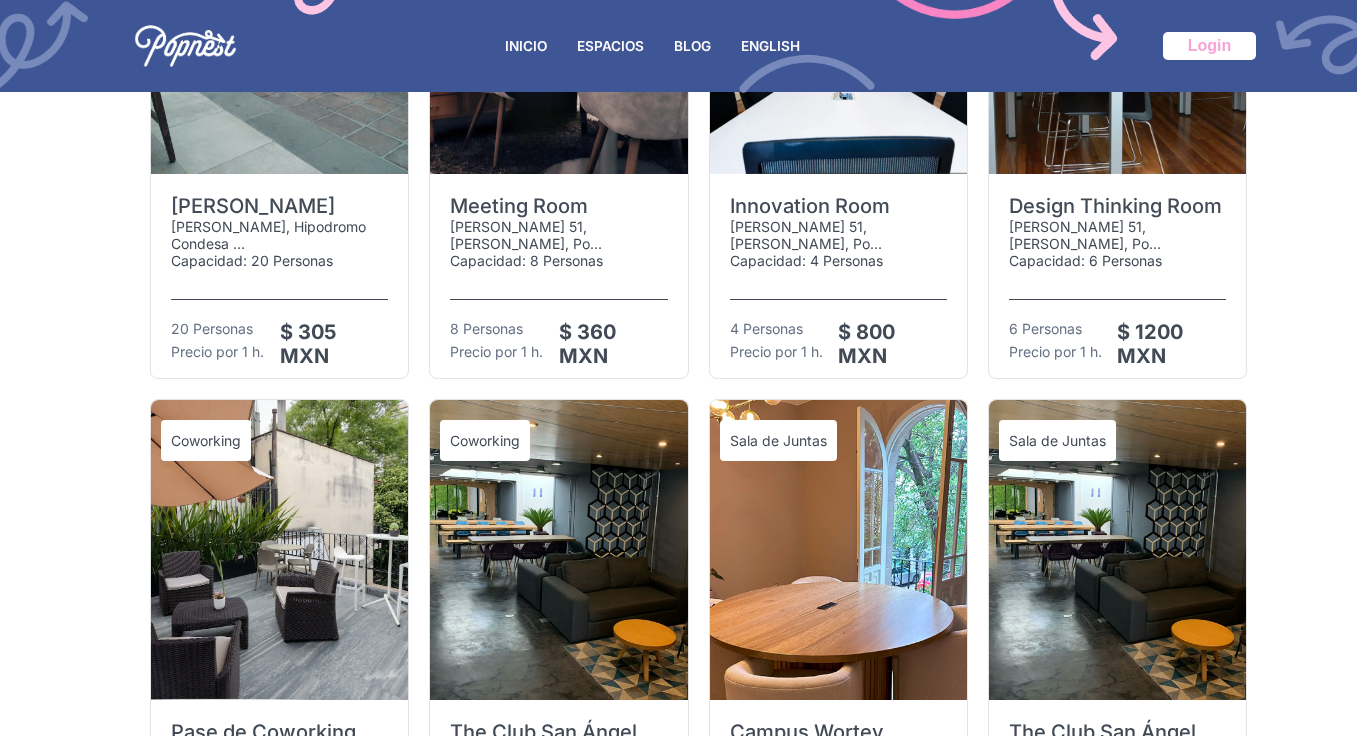scroll, scrollTop: 2416, scrollLeft: 0, axis: vertical 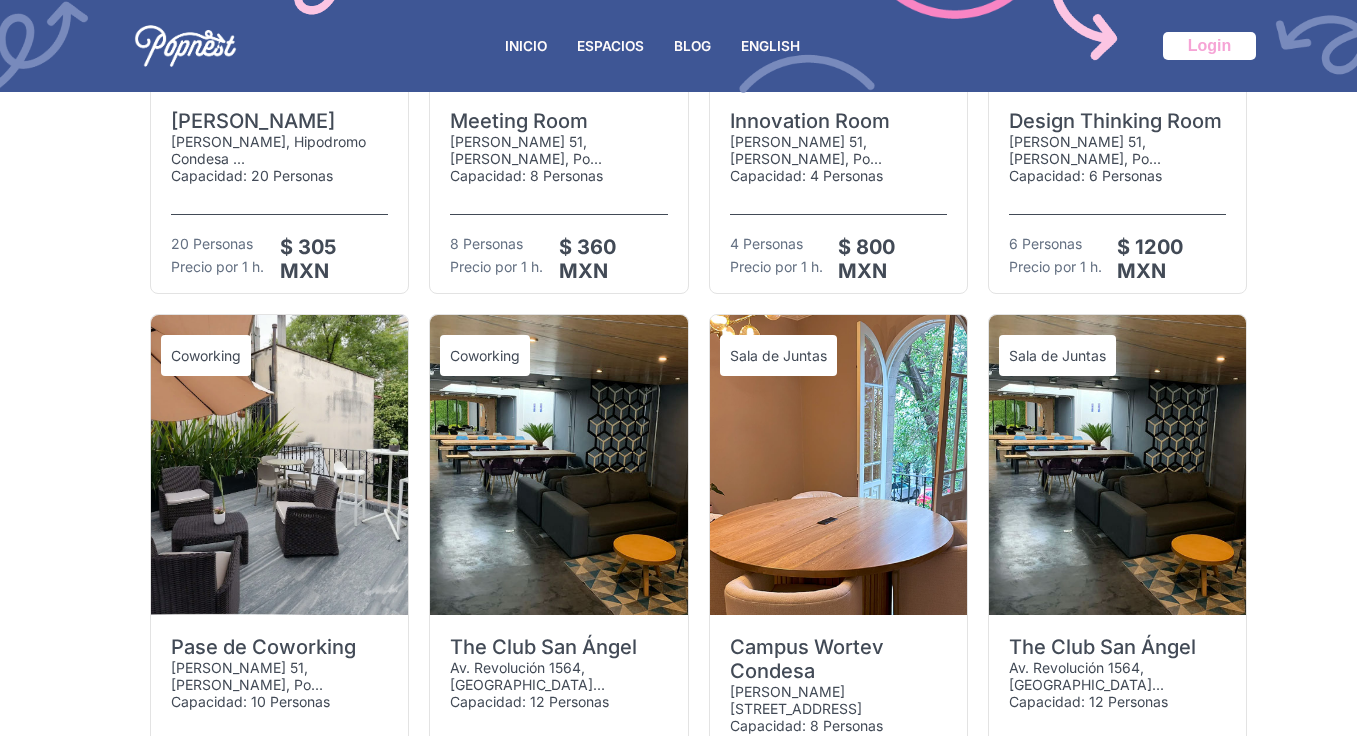 click at bounding box center (558, 465) 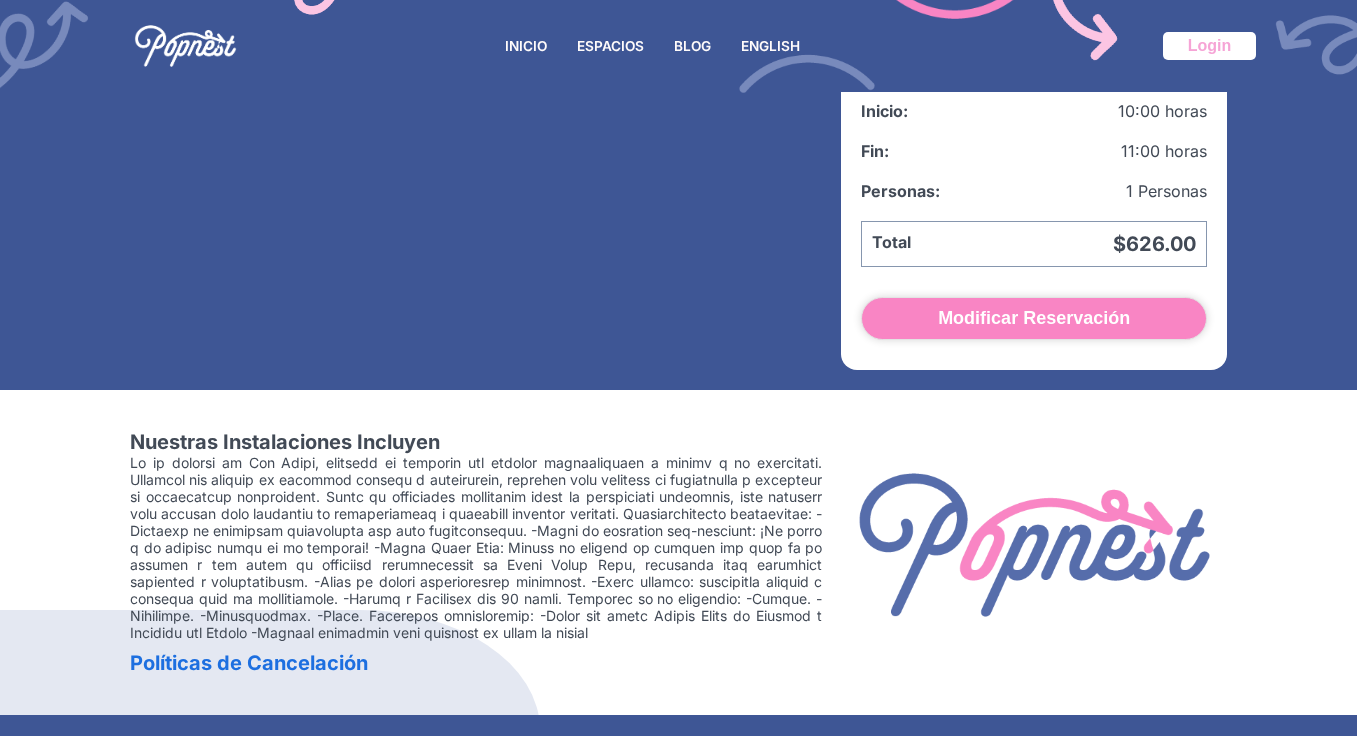 scroll, scrollTop: 1036, scrollLeft: 0, axis: vertical 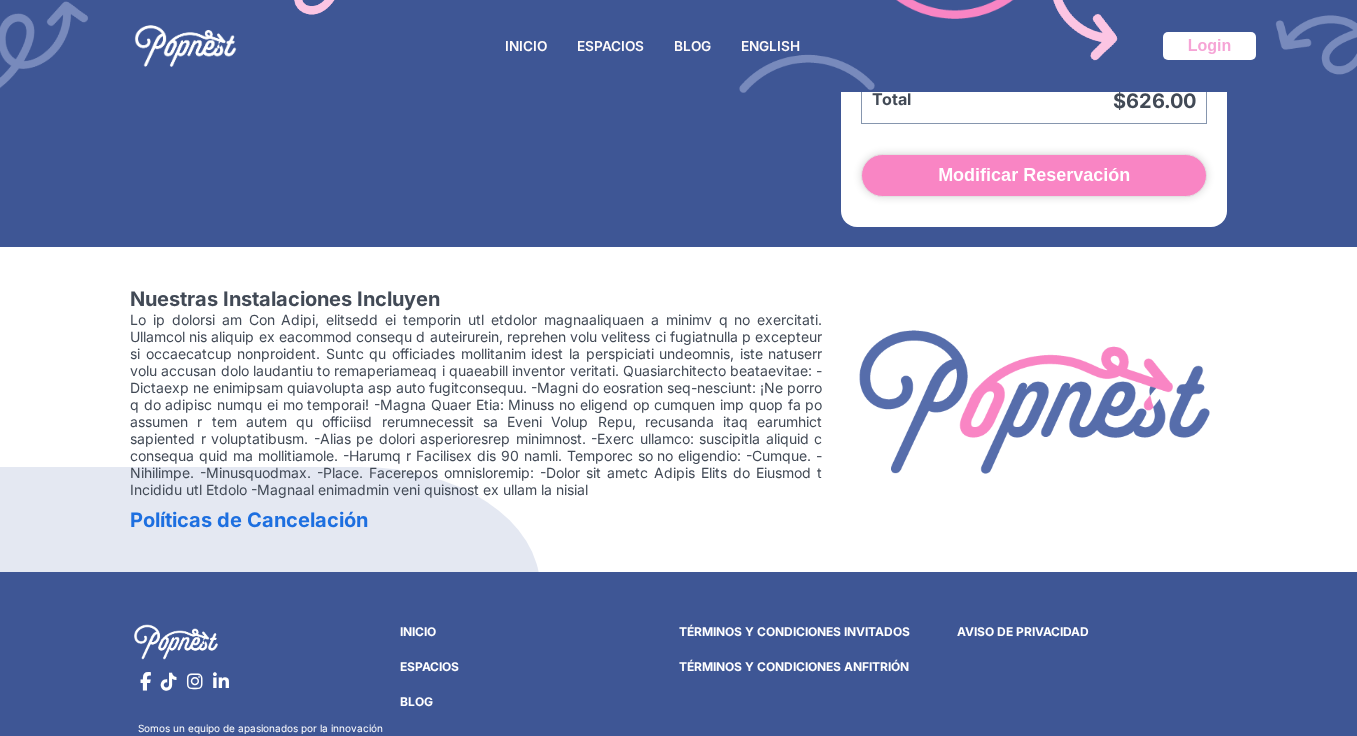 click on "BLOG" at bounding box center [692, 46] 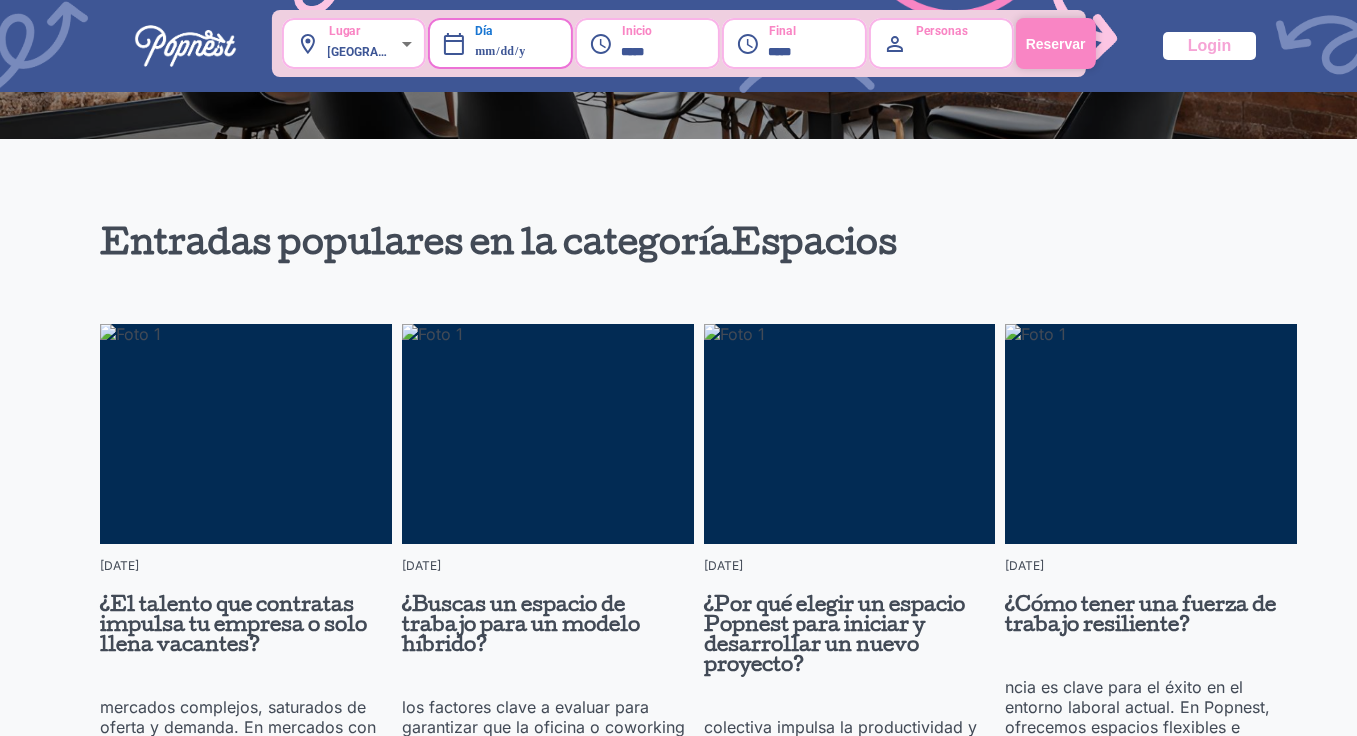 scroll, scrollTop: 471, scrollLeft: 0, axis: vertical 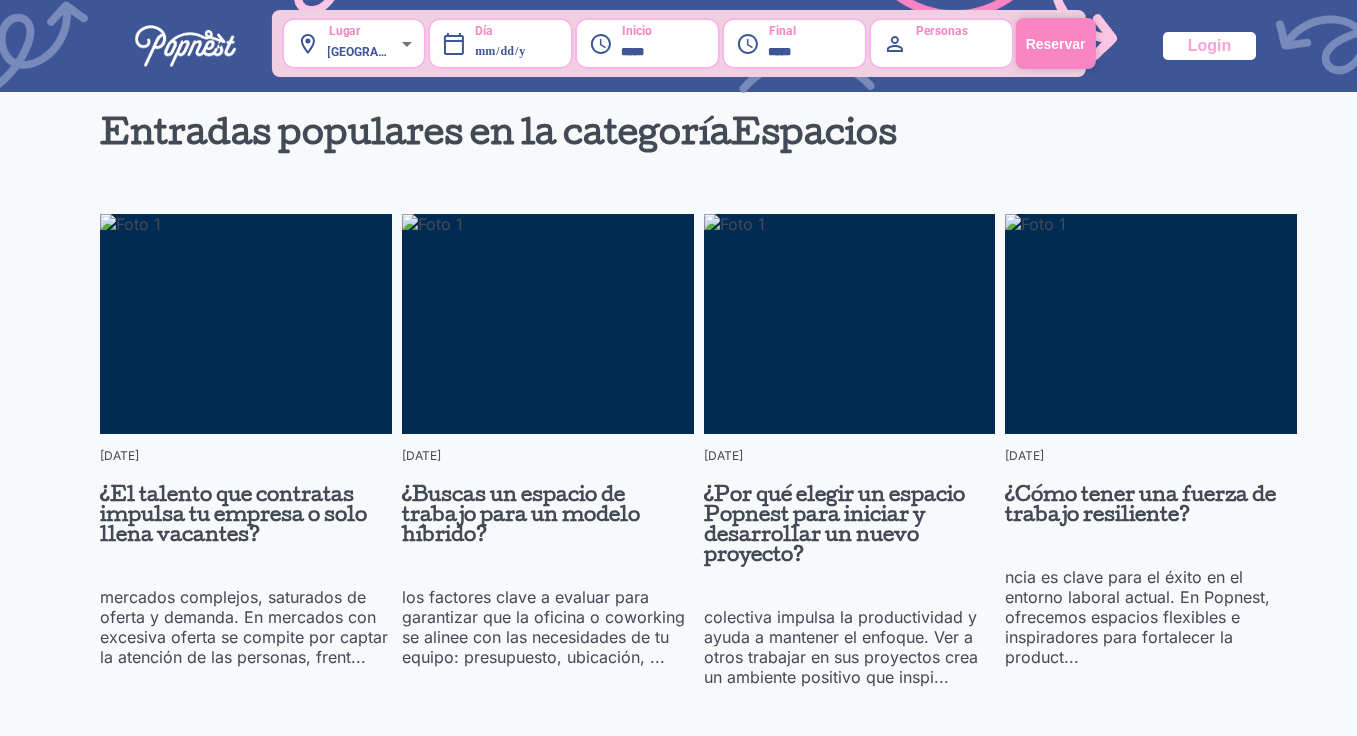 click at bounding box center (548, 324) 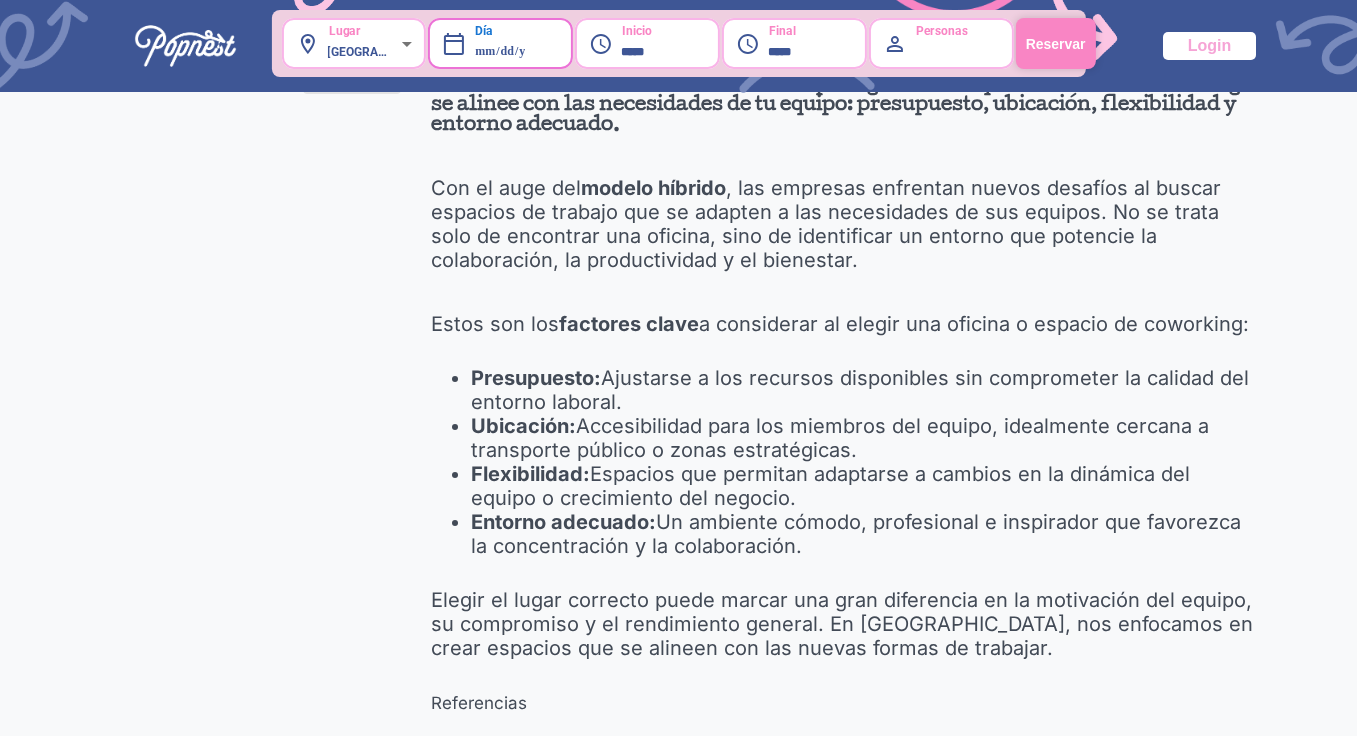 scroll, scrollTop: 0, scrollLeft: 0, axis: both 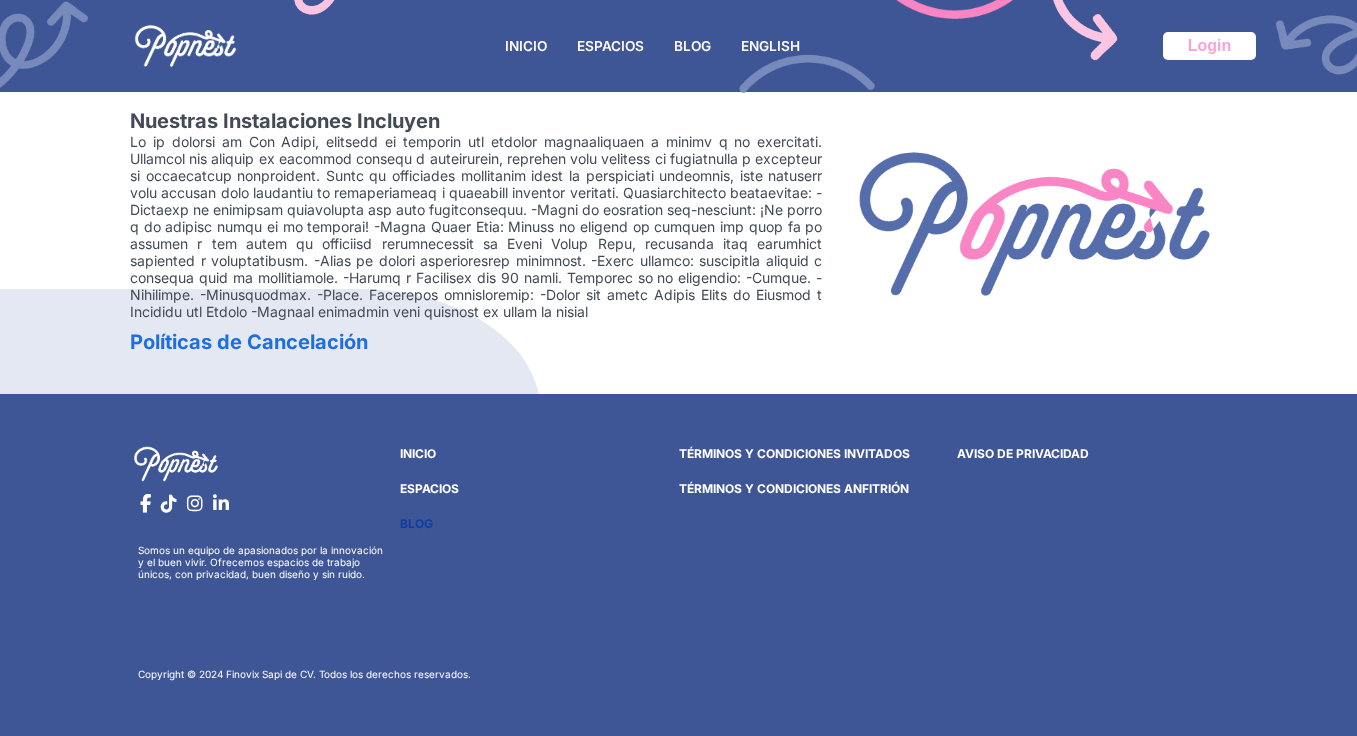 click on "BLOG" at bounding box center (416, 523) 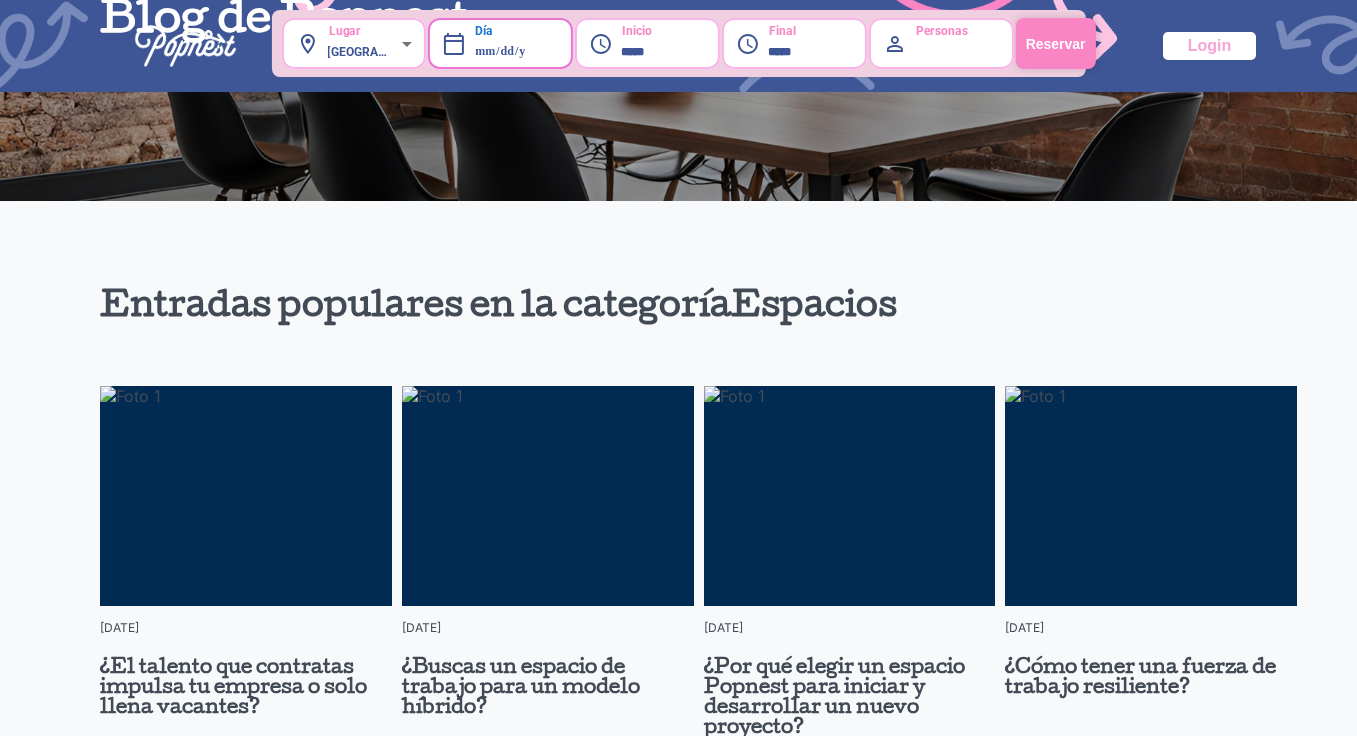 scroll, scrollTop: 410, scrollLeft: 0, axis: vertical 